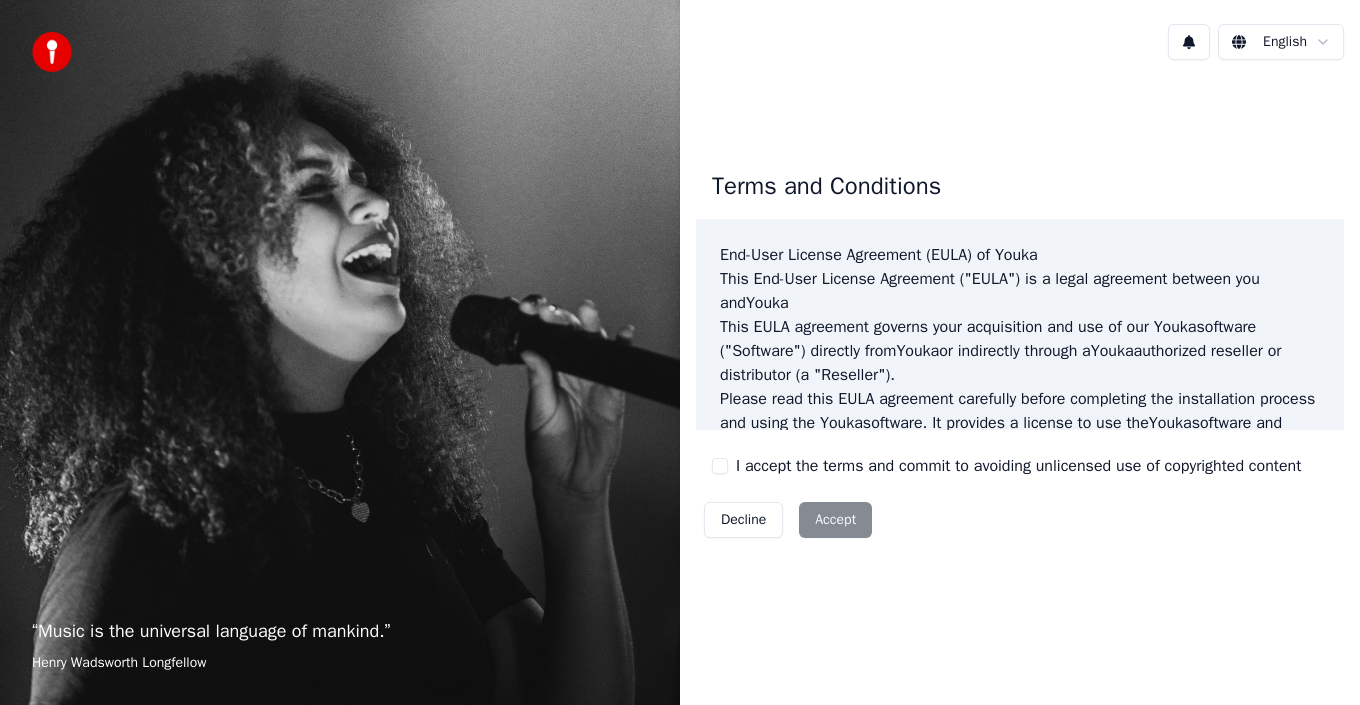 scroll, scrollTop: 0, scrollLeft: 0, axis: both 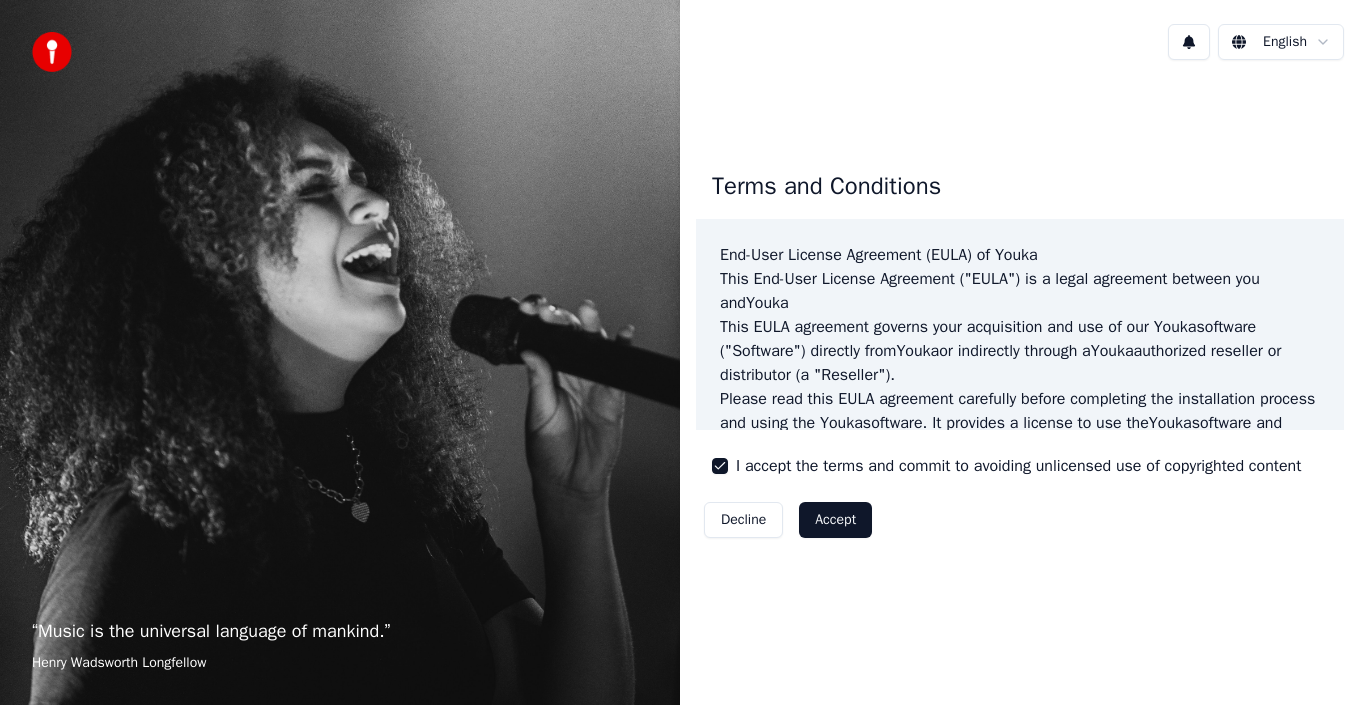 click on "Accept" at bounding box center (835, 520) 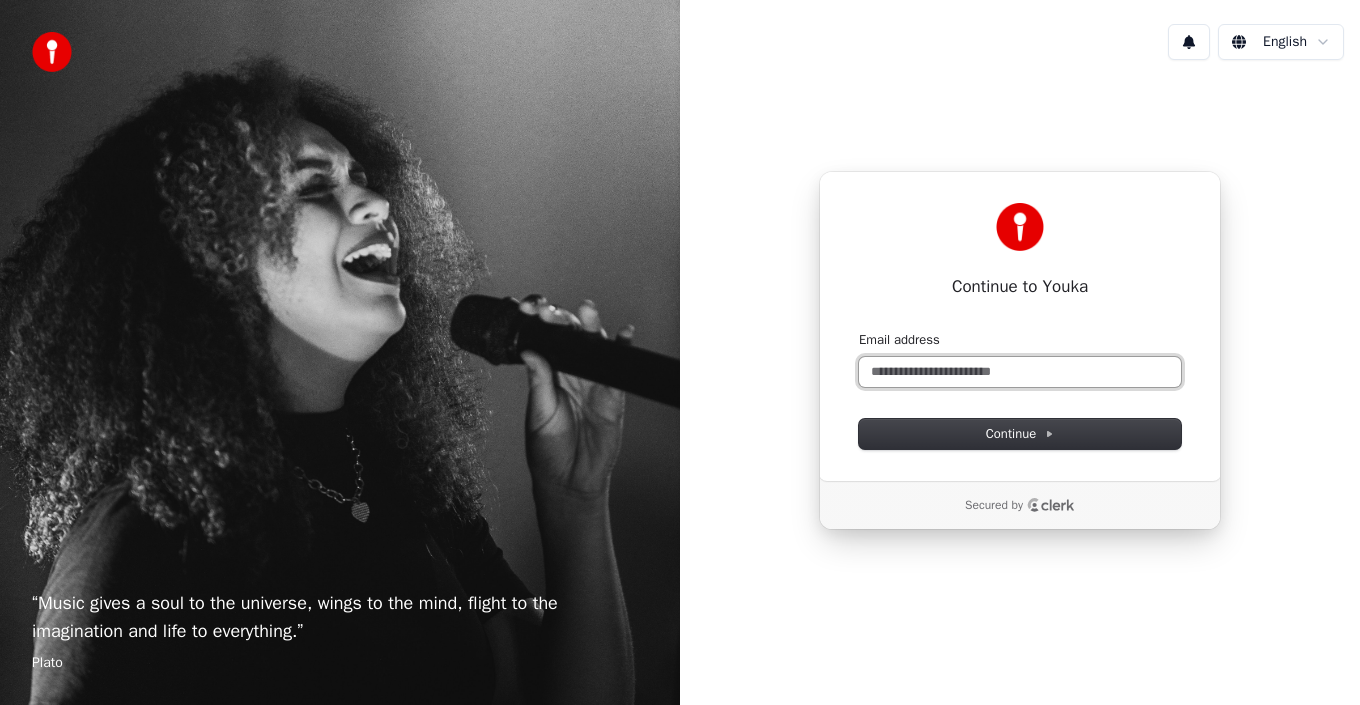 click on "Email address" at bounding box center [1020, 372] 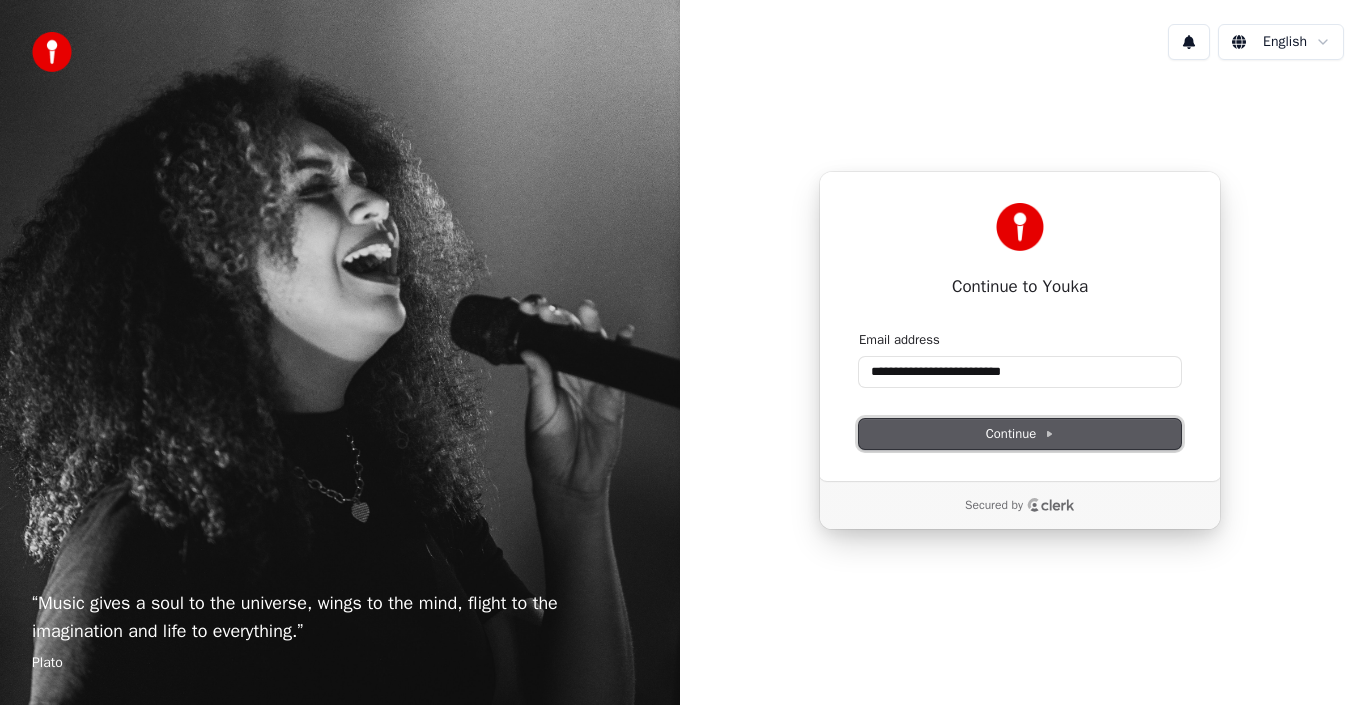 click on "Continue" at bounding box center [1020, 434] 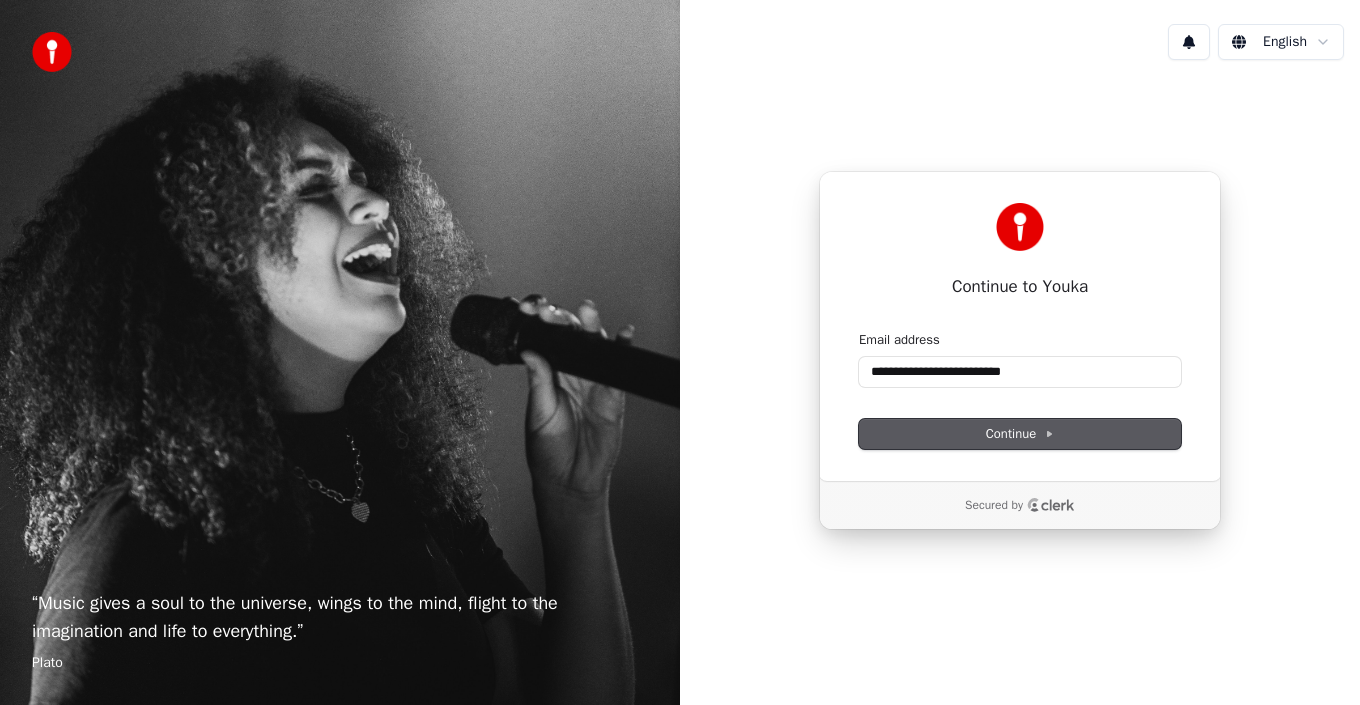 type on "**********" 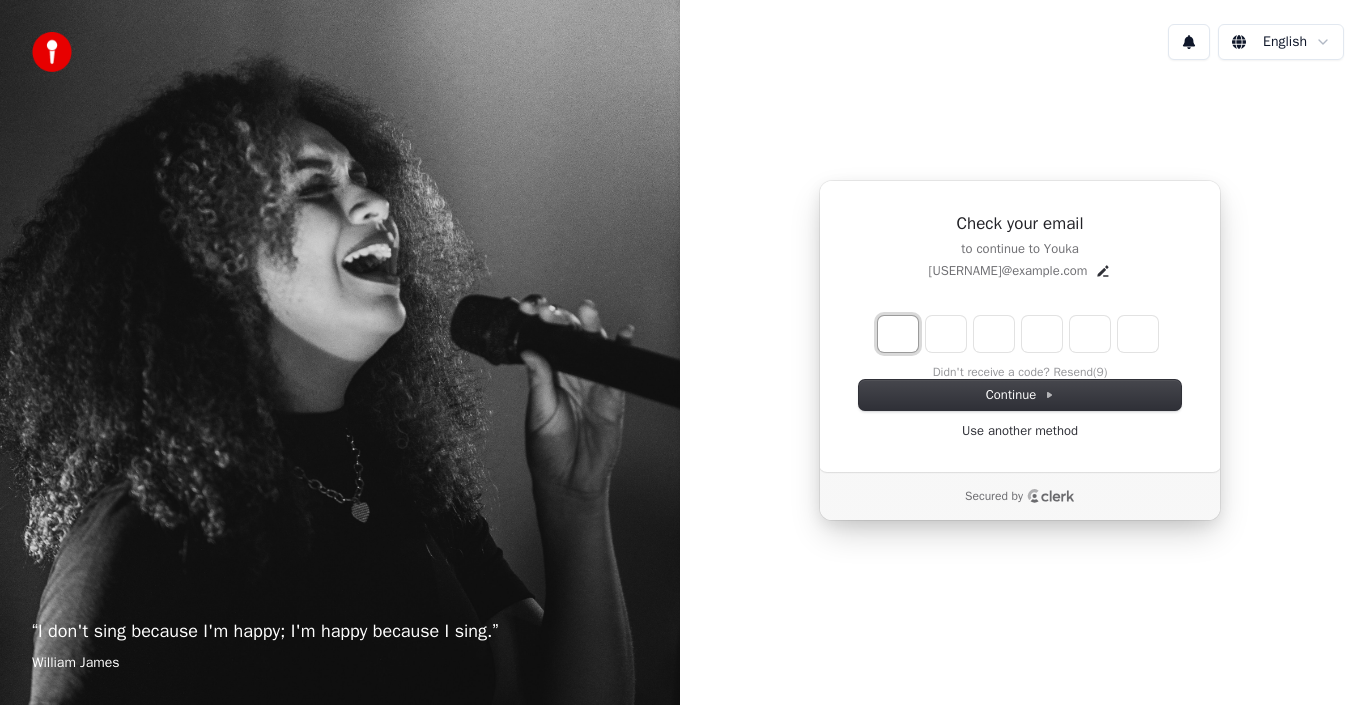 type on "*" 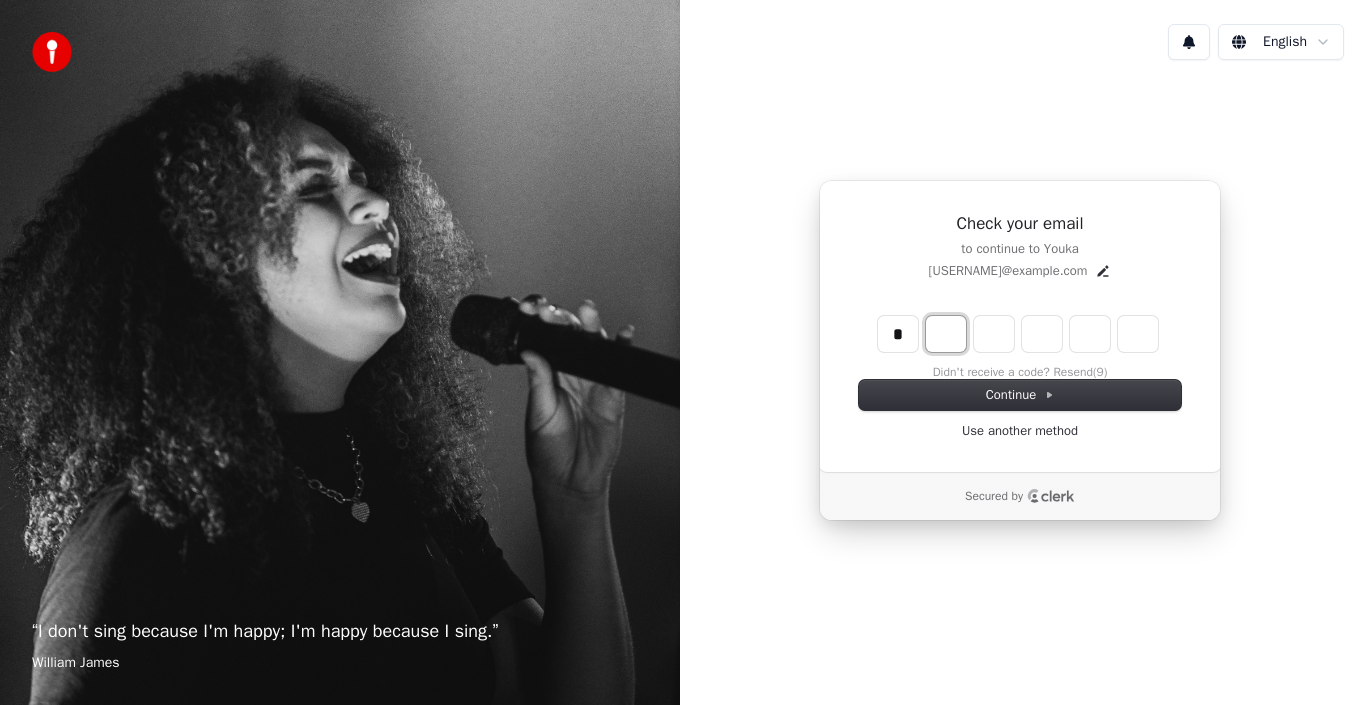 type on "*" 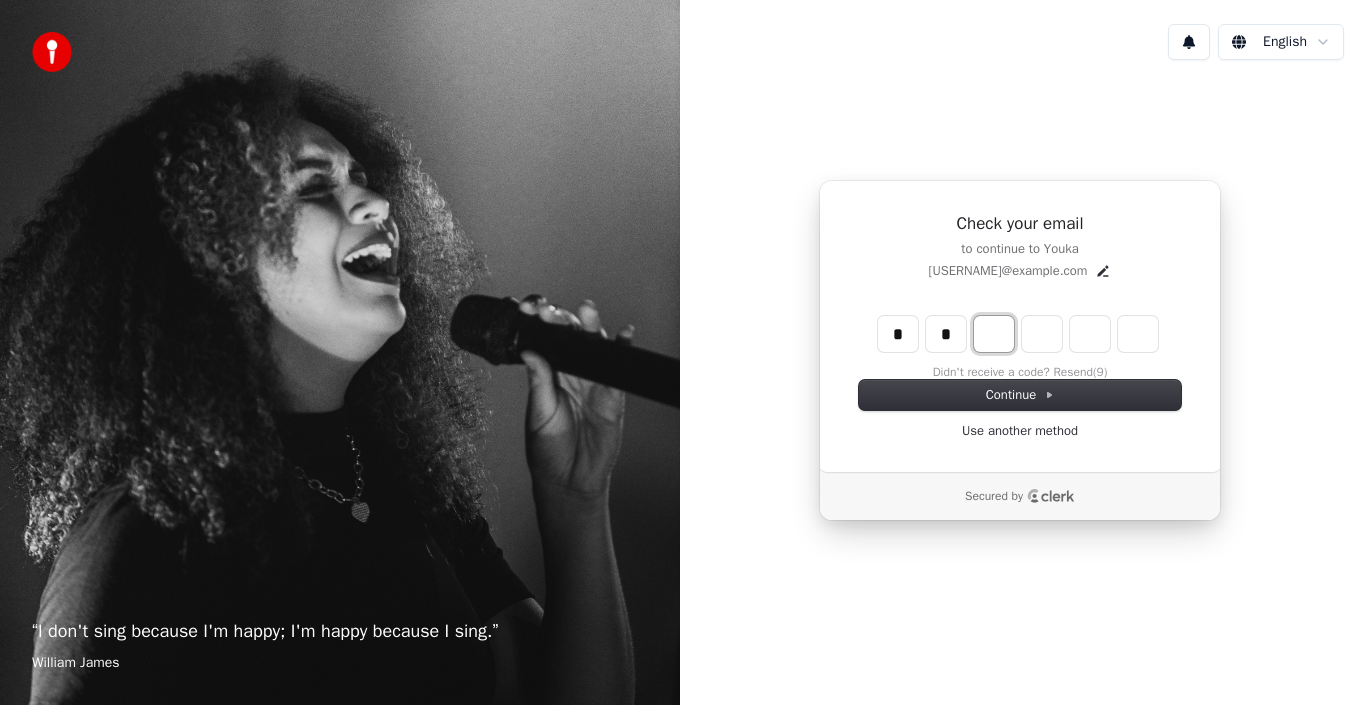 type on "**" 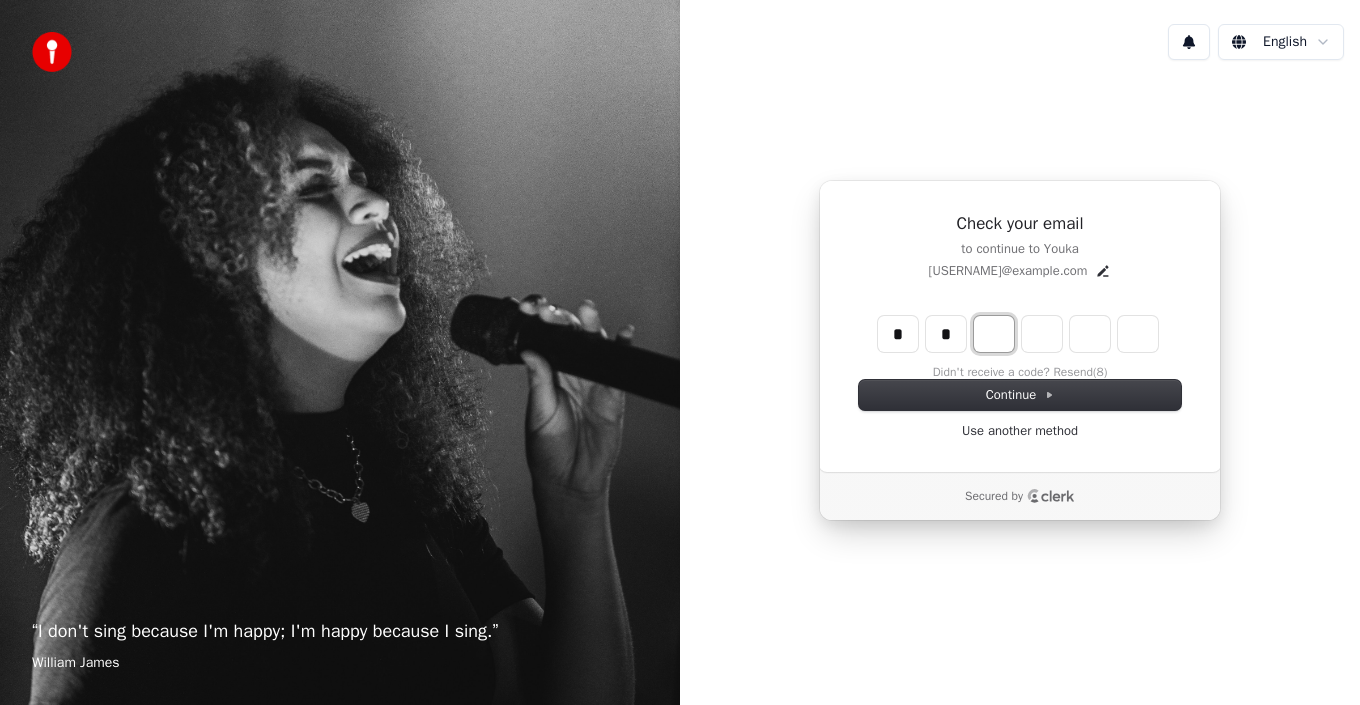 type on "*" 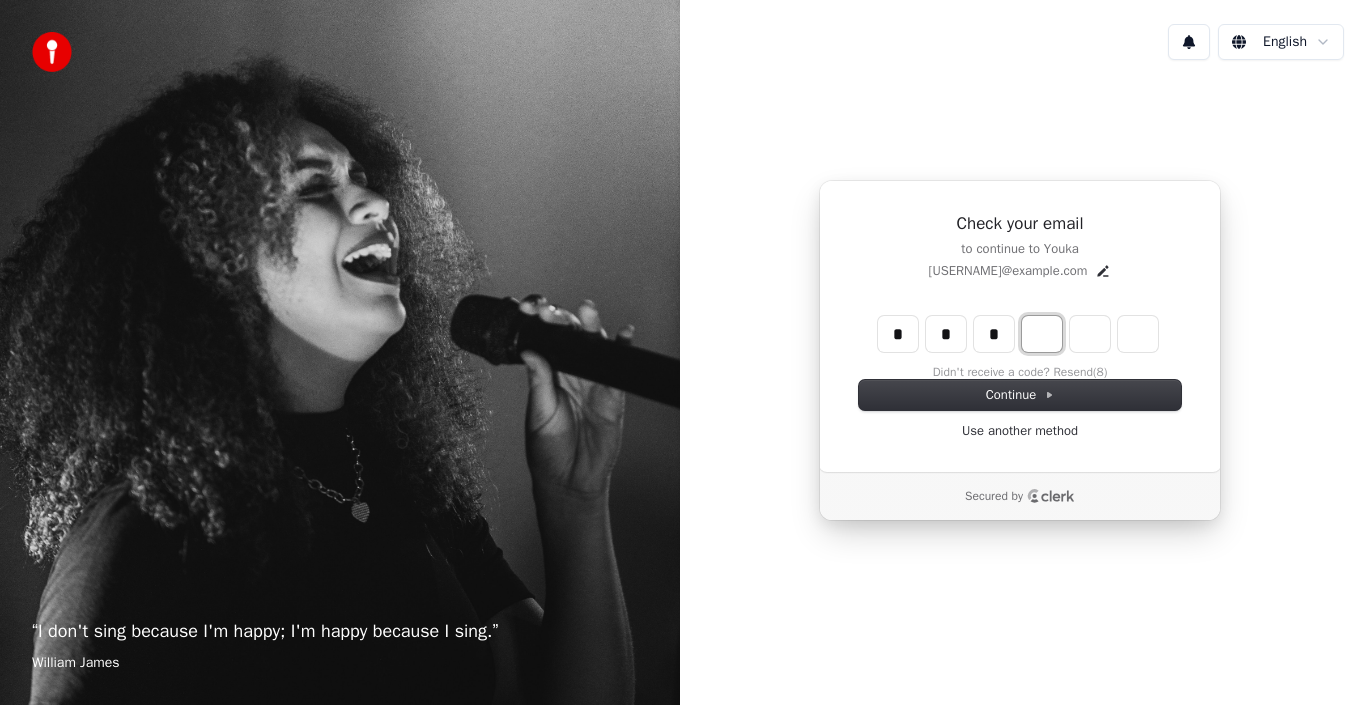 type on "***" 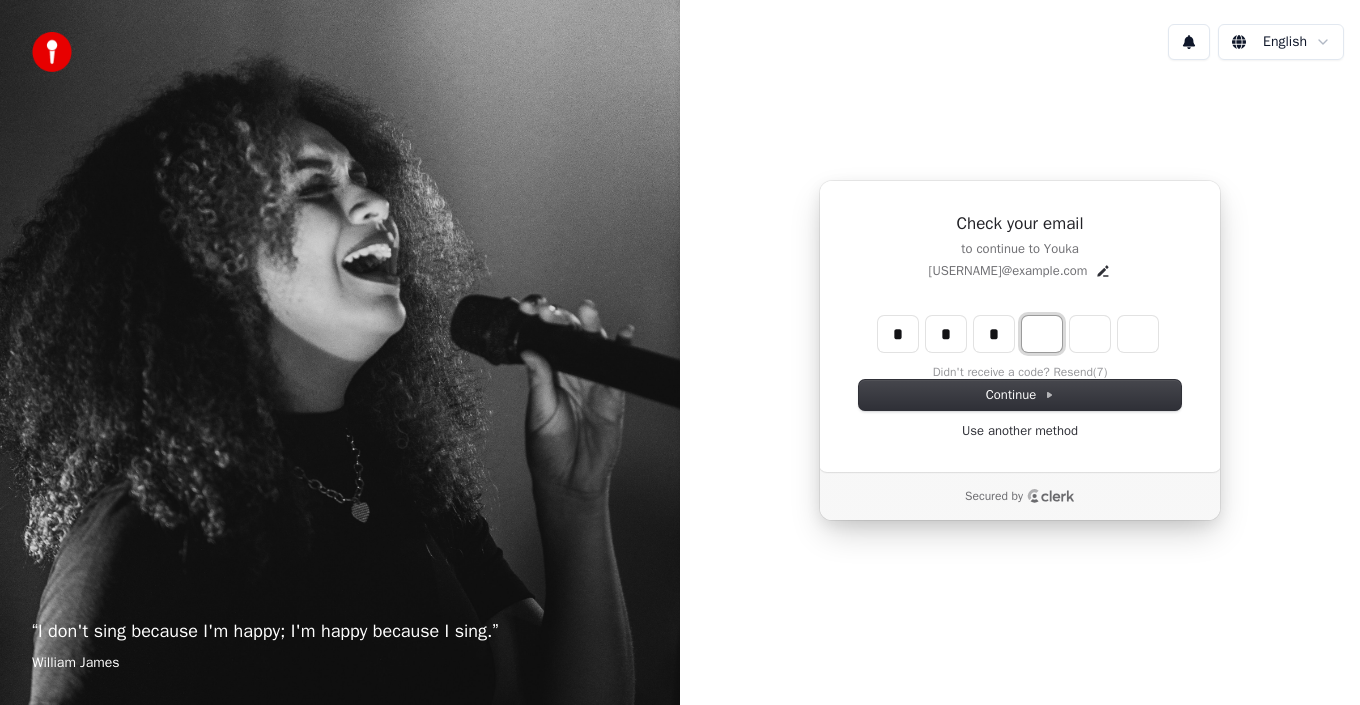 type on "*" 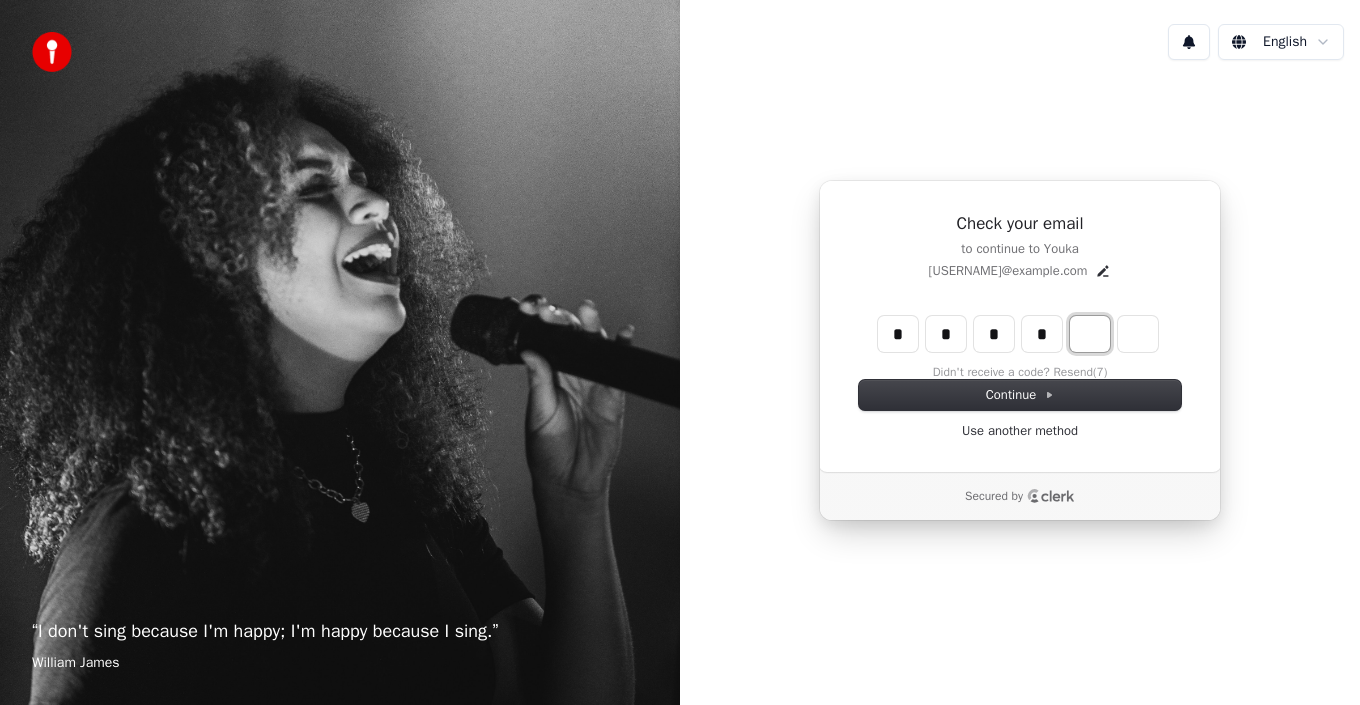 type on "****" 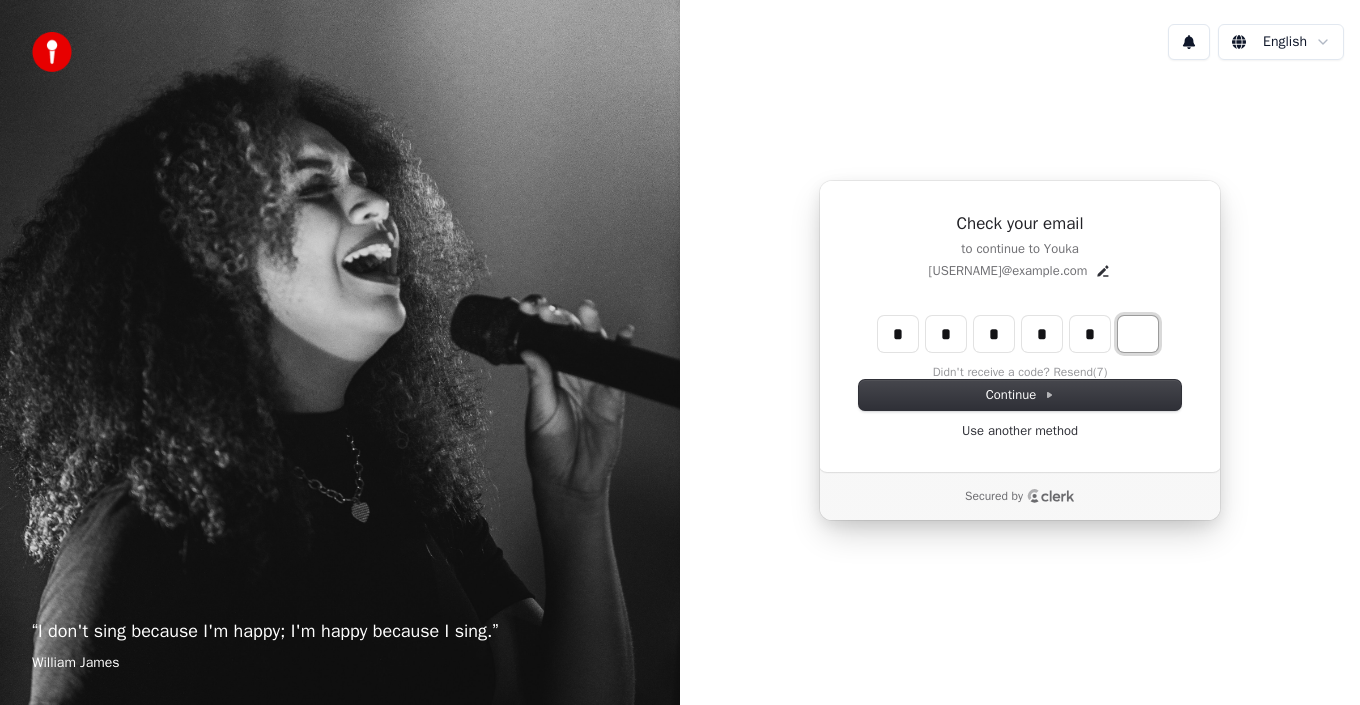 type on "******" 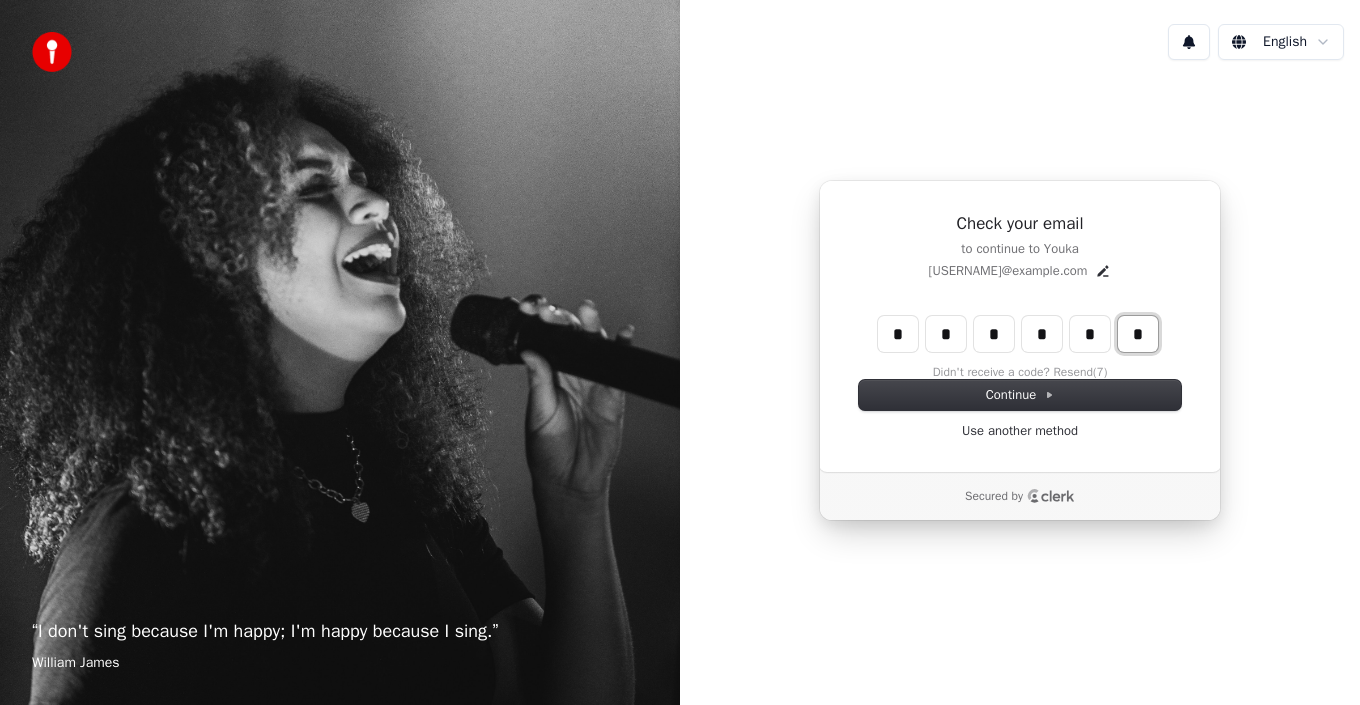type on "*" 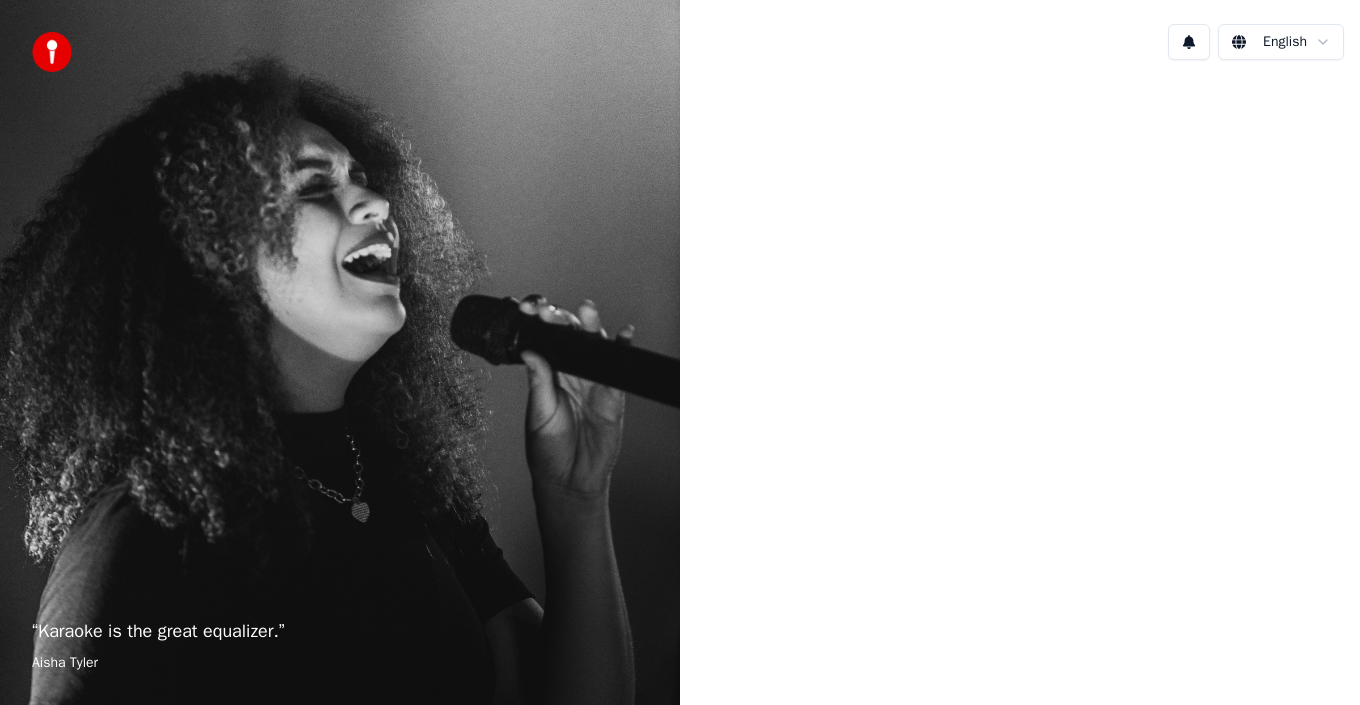 scroll, scrollTop: 0, scrollLeft: 0, axis: both 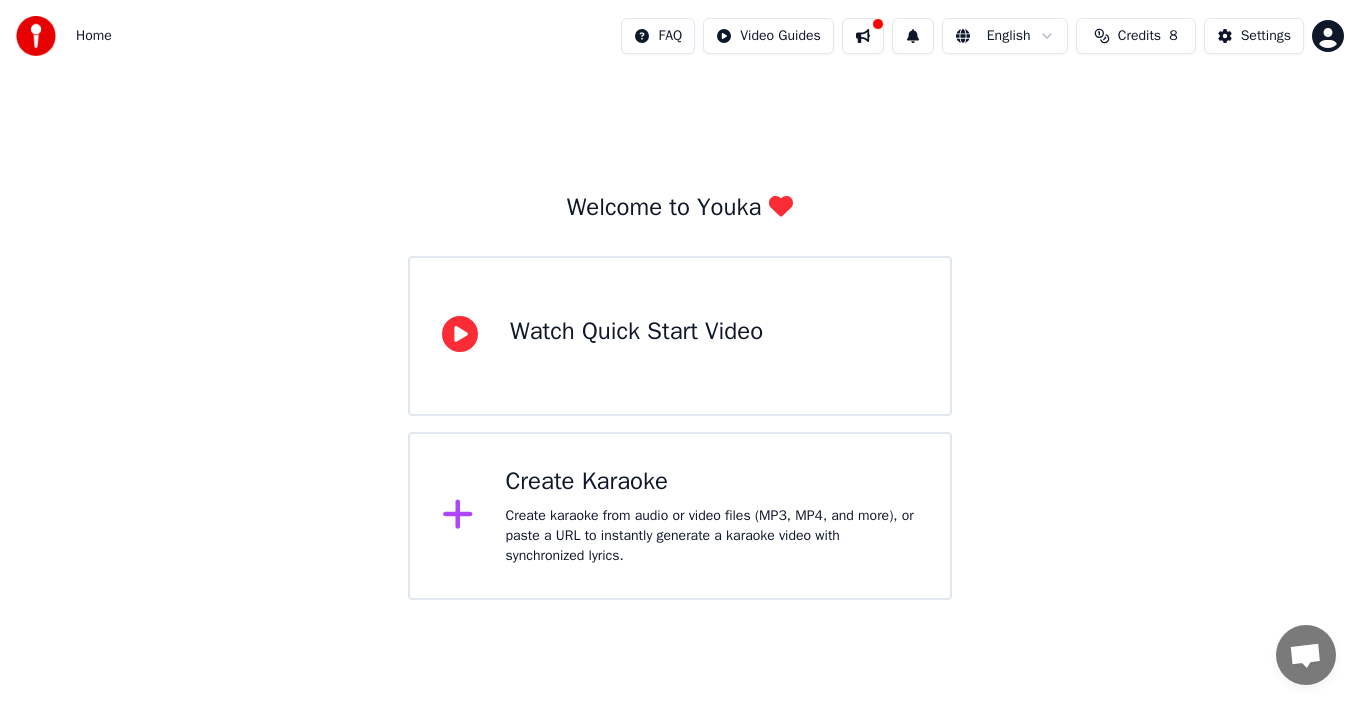 click at bounding box center (466, 516) 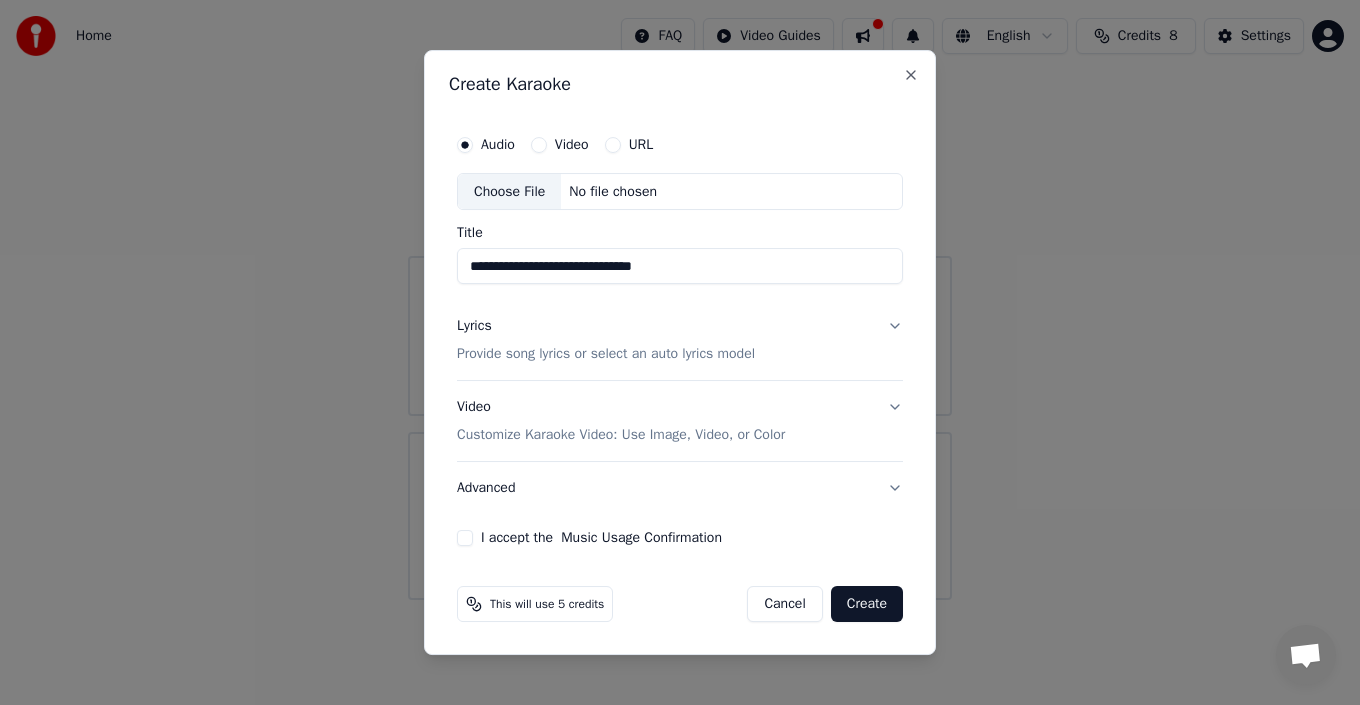 type on "**********" 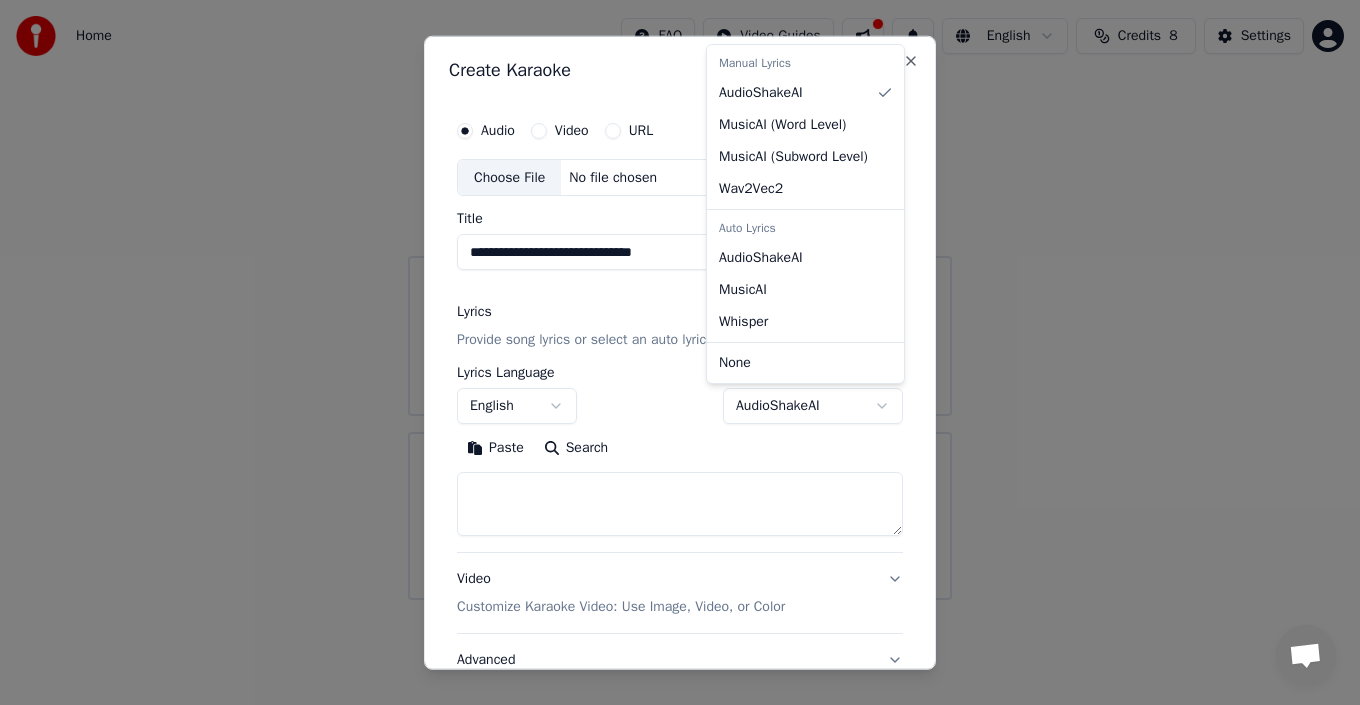 click on "**********" at bounding box center (680, 300) 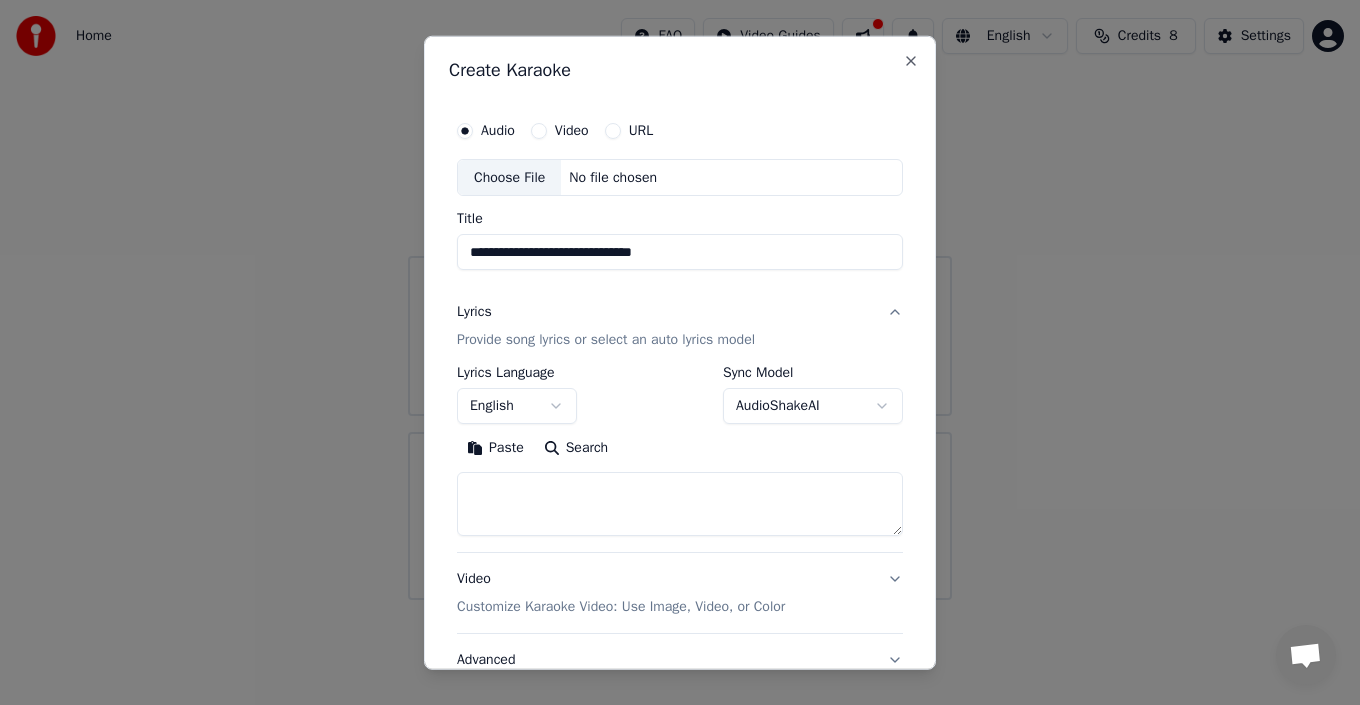 scroll, scrollTop: 157, scrollLeft: 0, axis: vertical 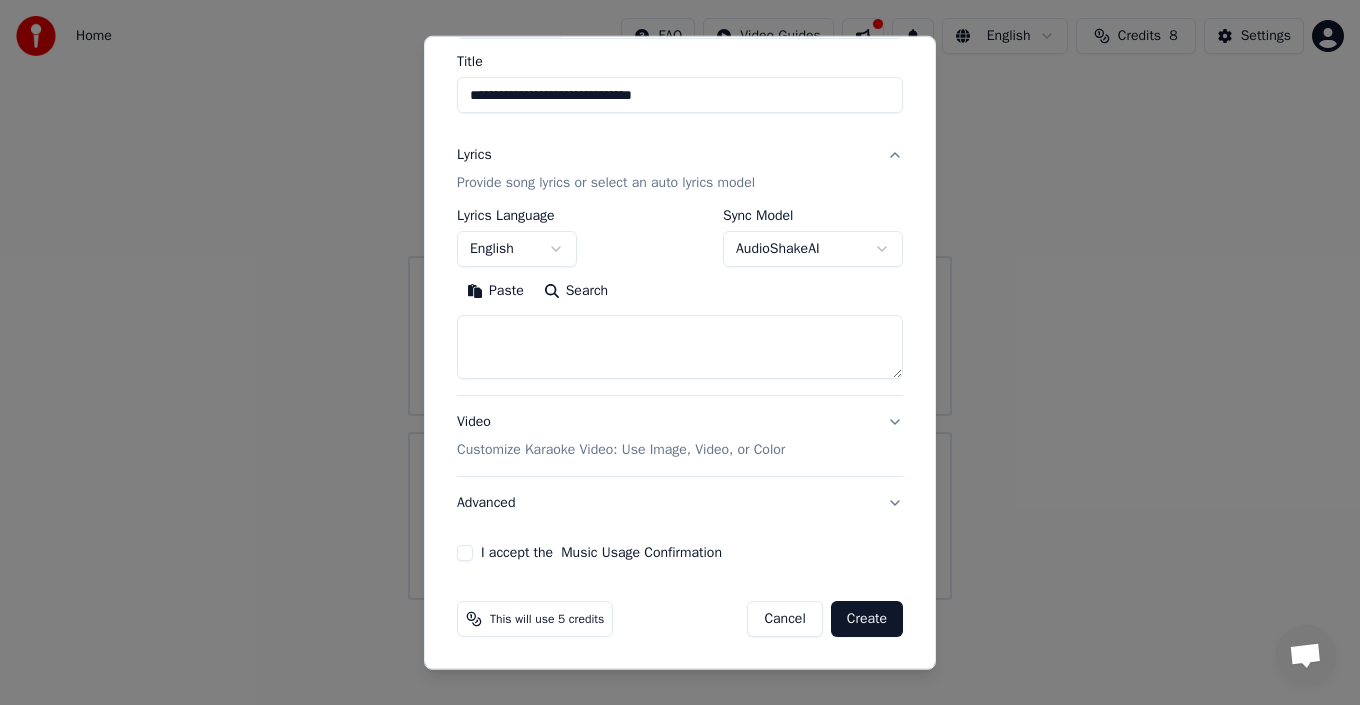 click on "Video Customize Karaoke Video: Use Image, Video, or Color" at bounding box center [680, 436] 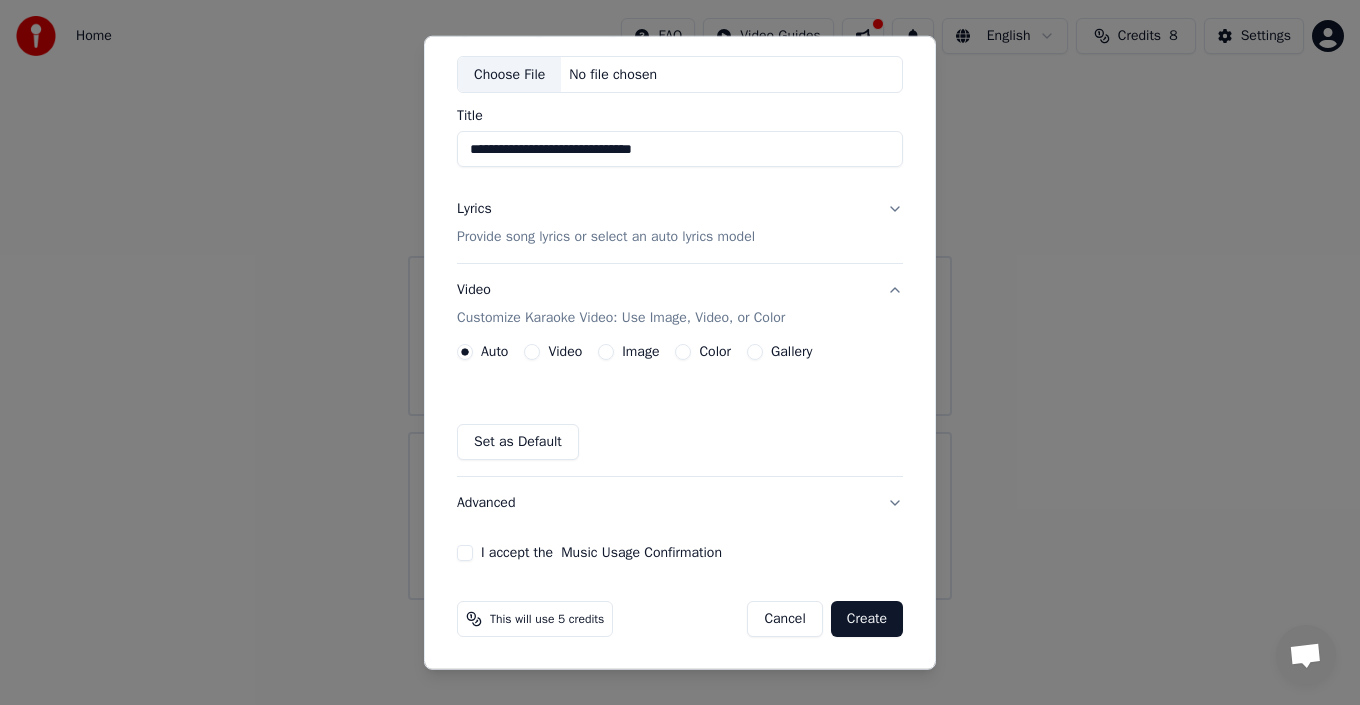 scroll, scrollTop: 103, scrollLeft: 0, axis: vertical 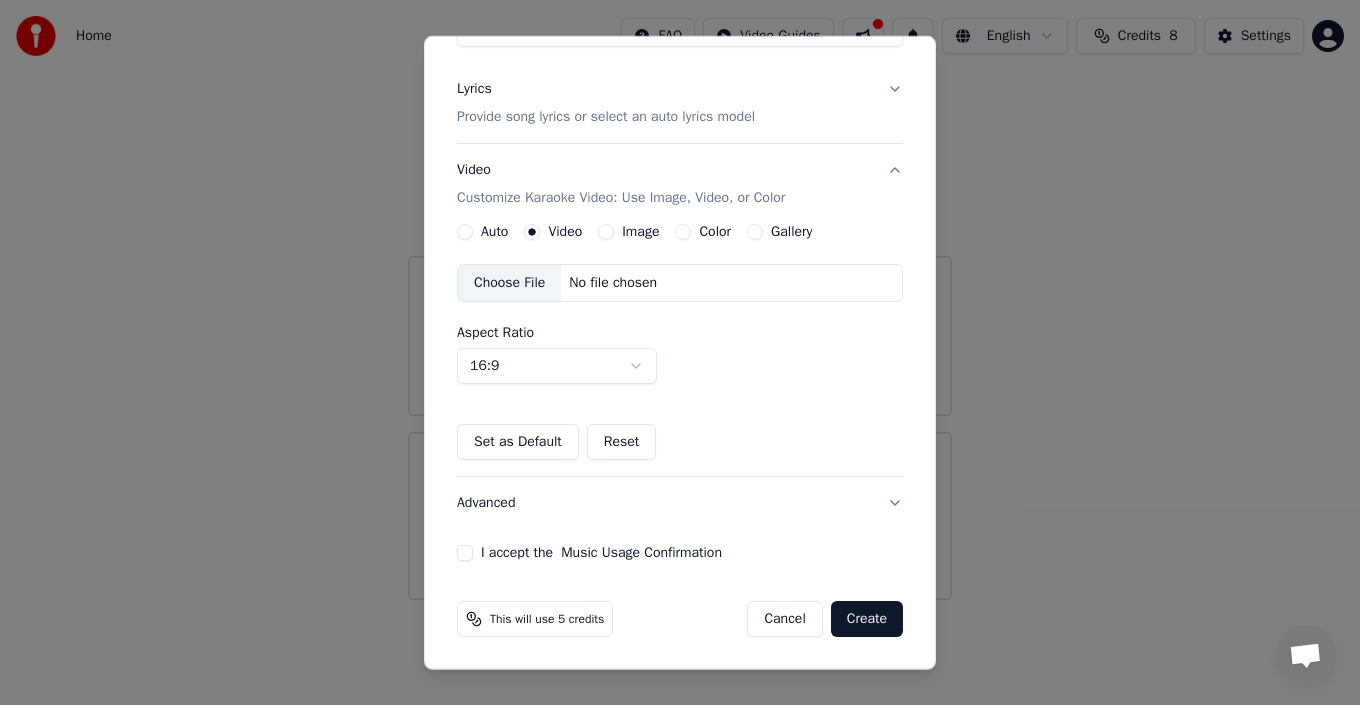 click on "Create" at bounding box center (867, 619) 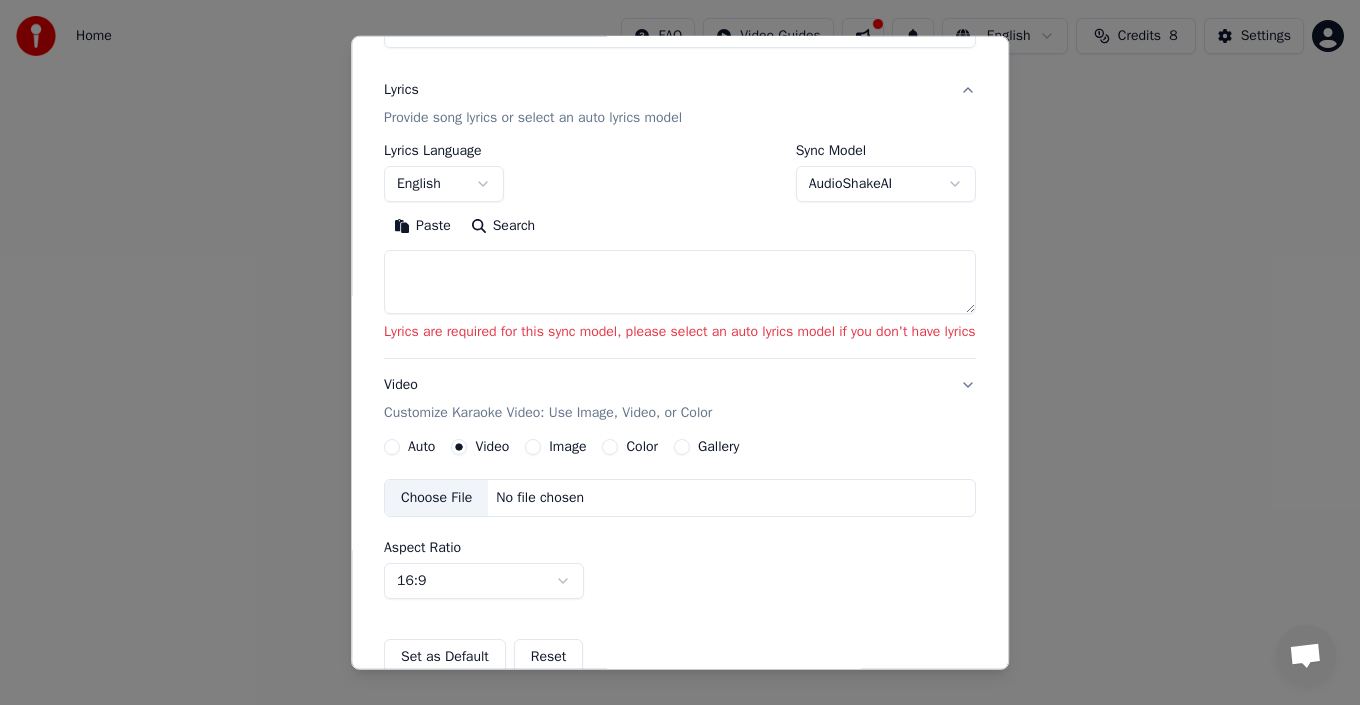 scroll, scrollTop: 241, scrollLeft: 0, axis: vertical 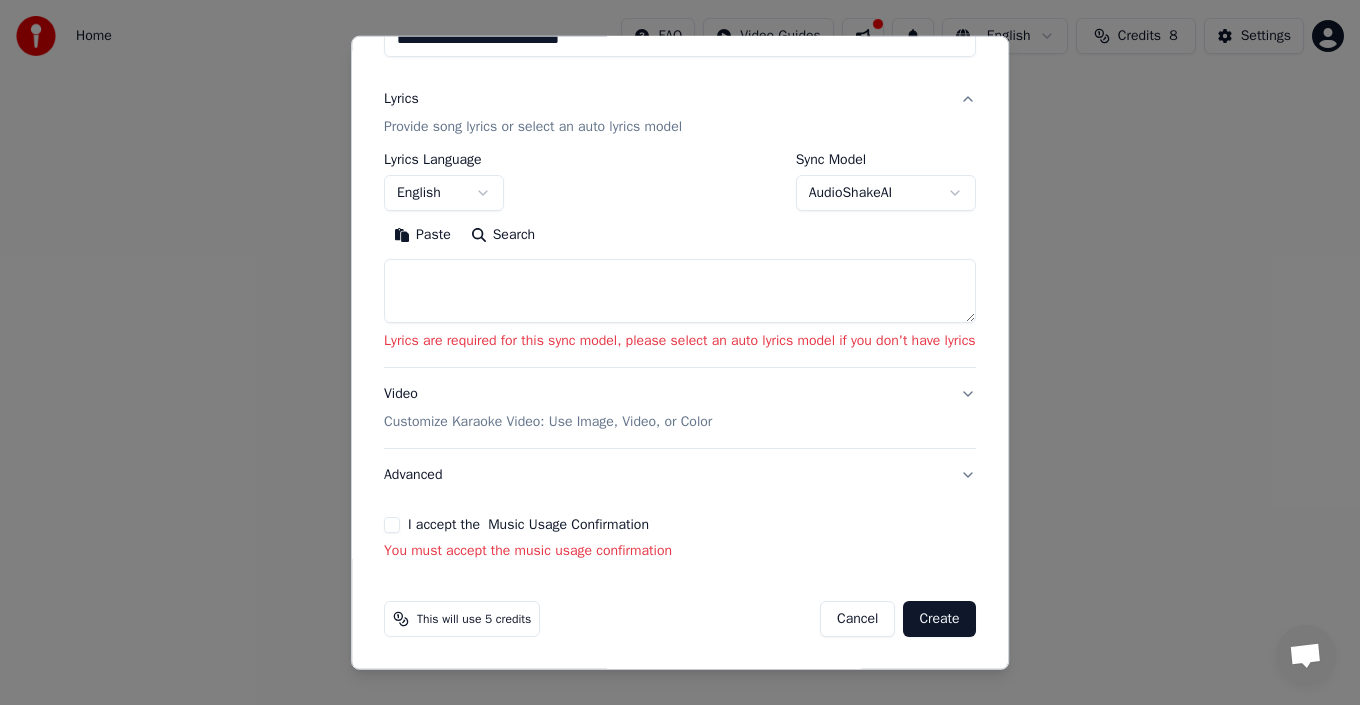 click at bounding box center [680, 291] 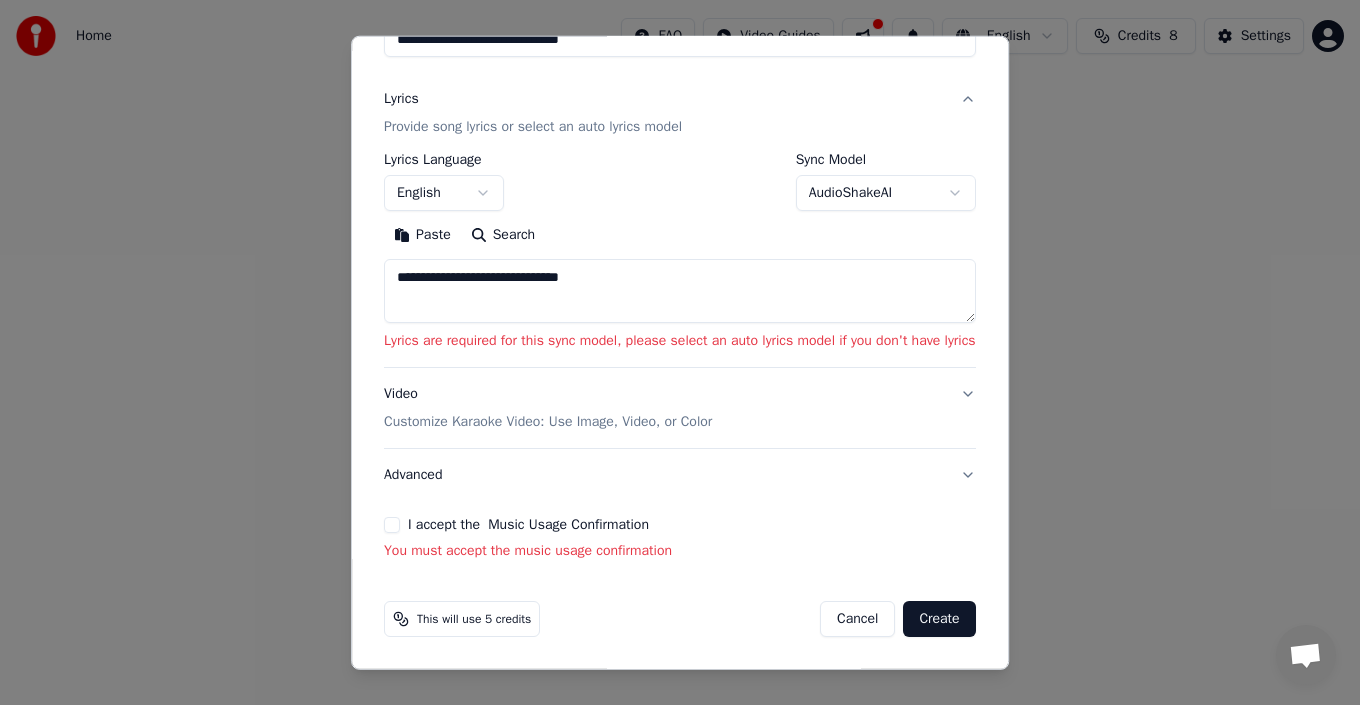 scroll, scrollTop: 213, scrollLeft: 0, axis: vertical 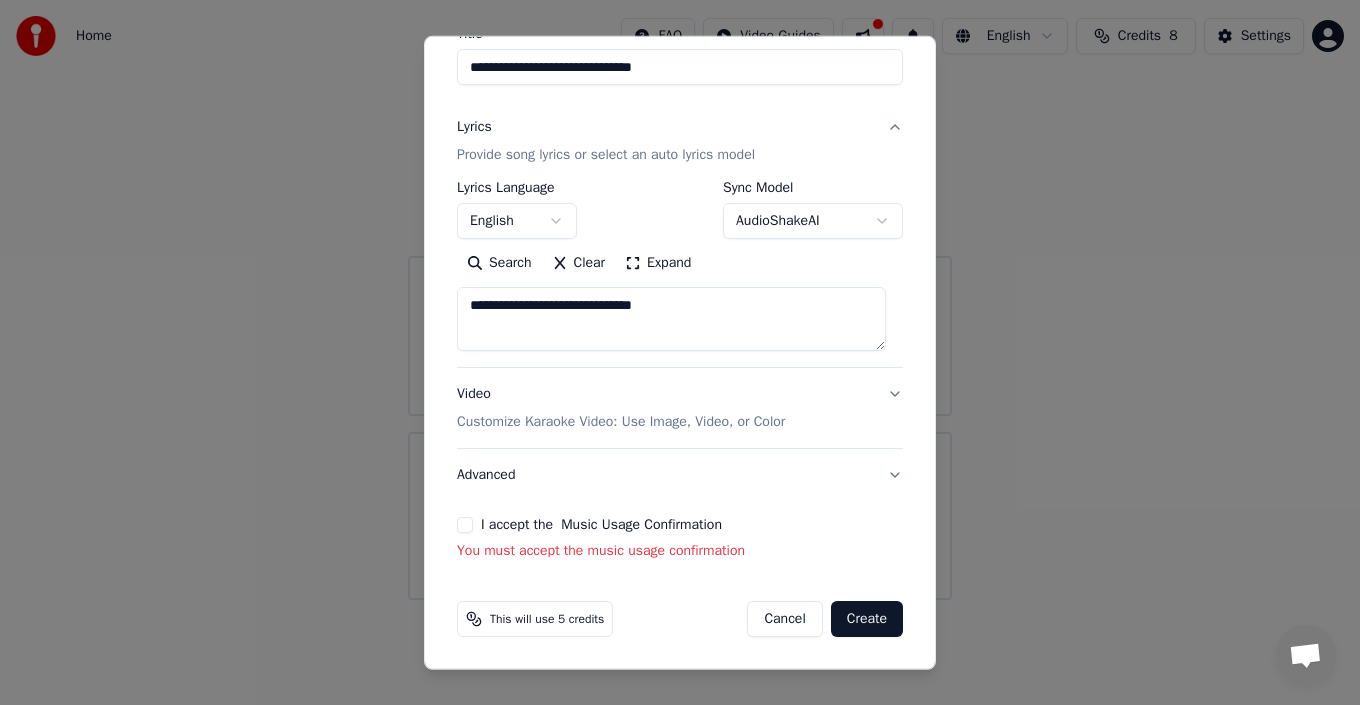 drag, startPoint x: 689, startPoint y: 311, endPoint x: 340, endPoint y: 278, distance: 350.5567 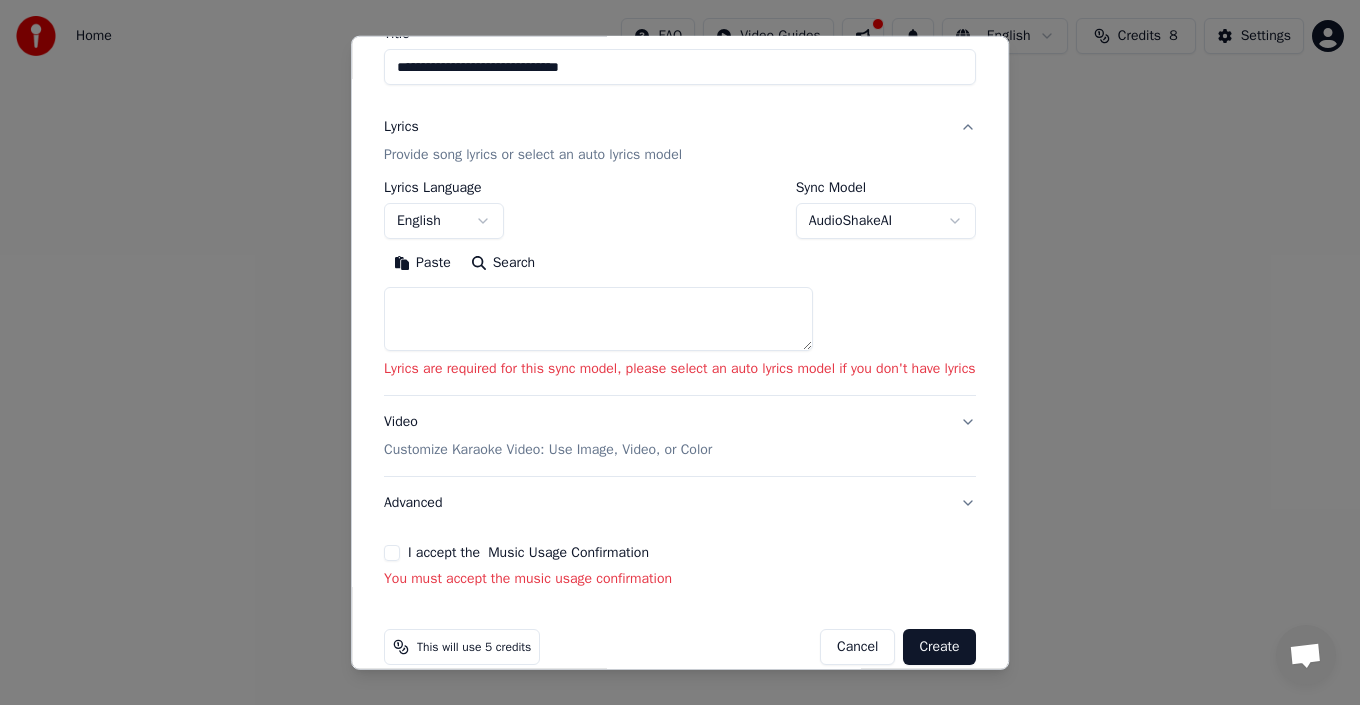 scroll, scrollTop: 241, scrollLeft: 0, axis: vertical 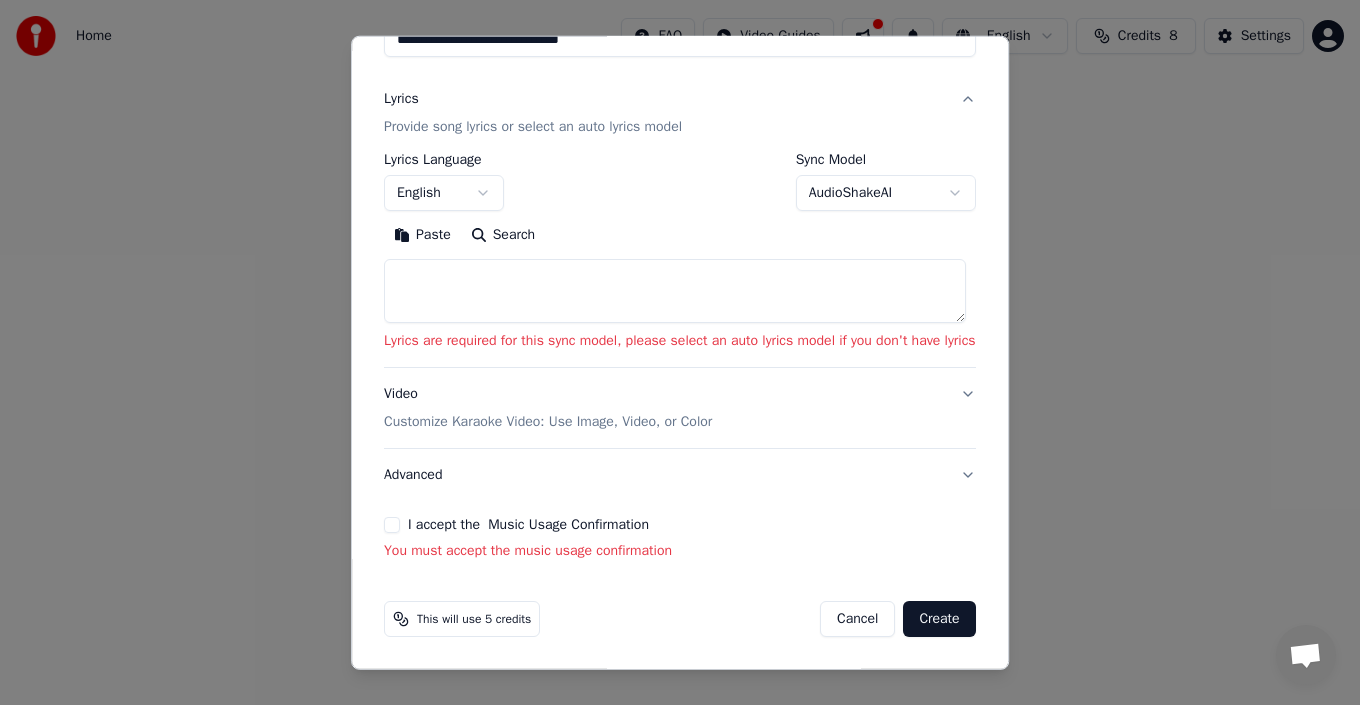 click on "Search" at bounding box center (503, 235) 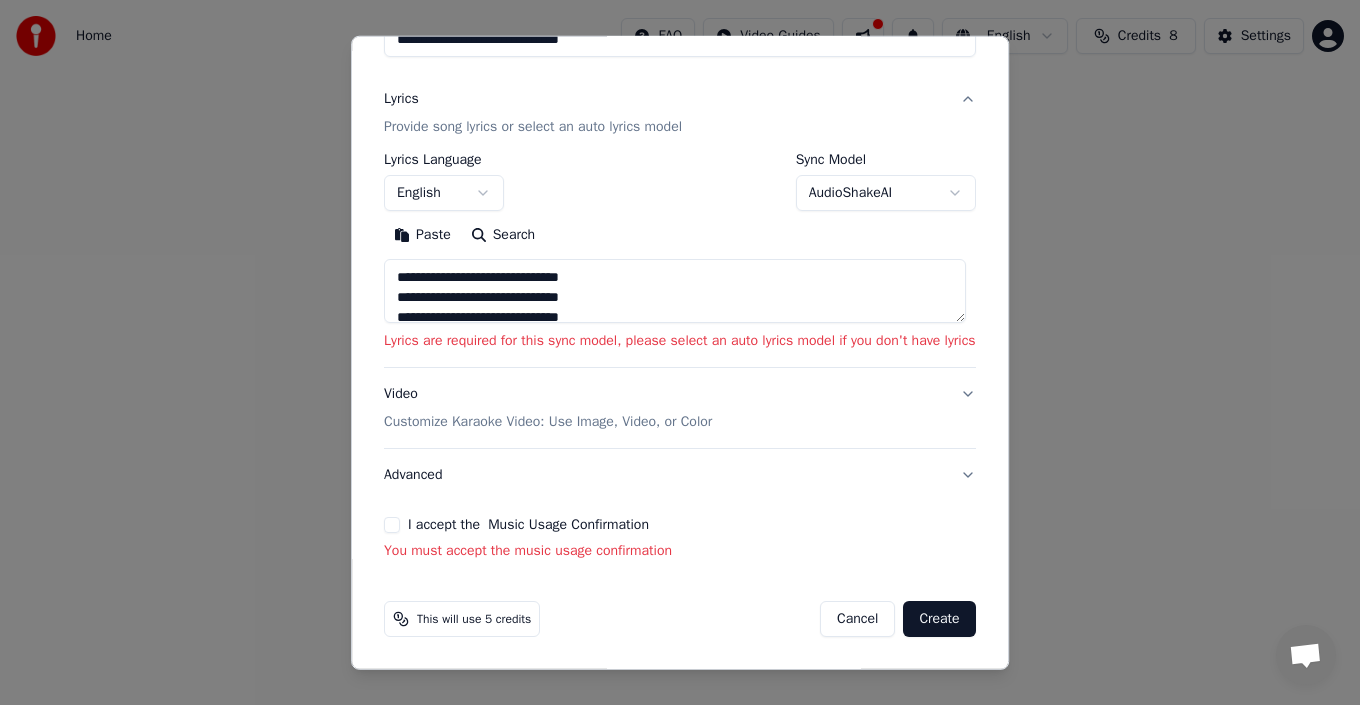scroll, scrollTop: 485, scrollLeft: 0, axis: vertical 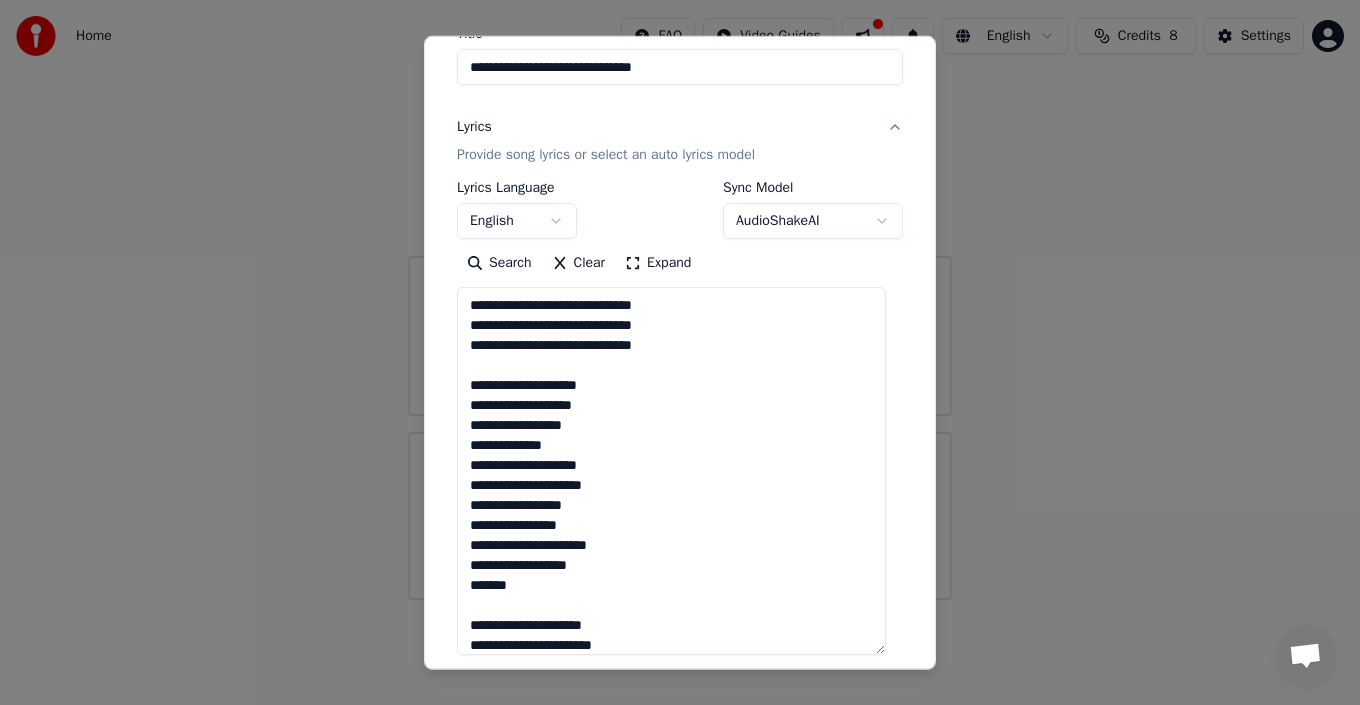drag, startPoint x: 882, startPoint y: 345, endPoint x: 873, endPoint y: 659, distance: 314.12897 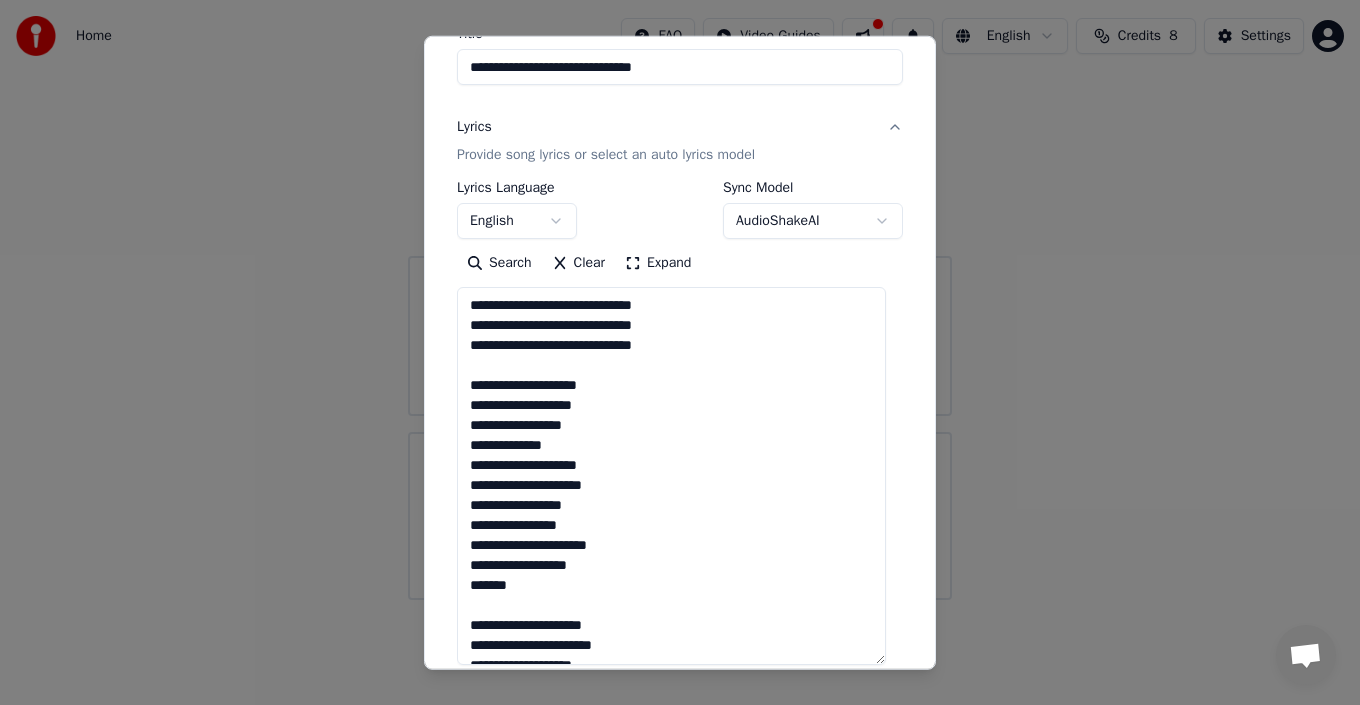 scroll, scrollTop: 13, scrollLeft: 0, axis: vertical 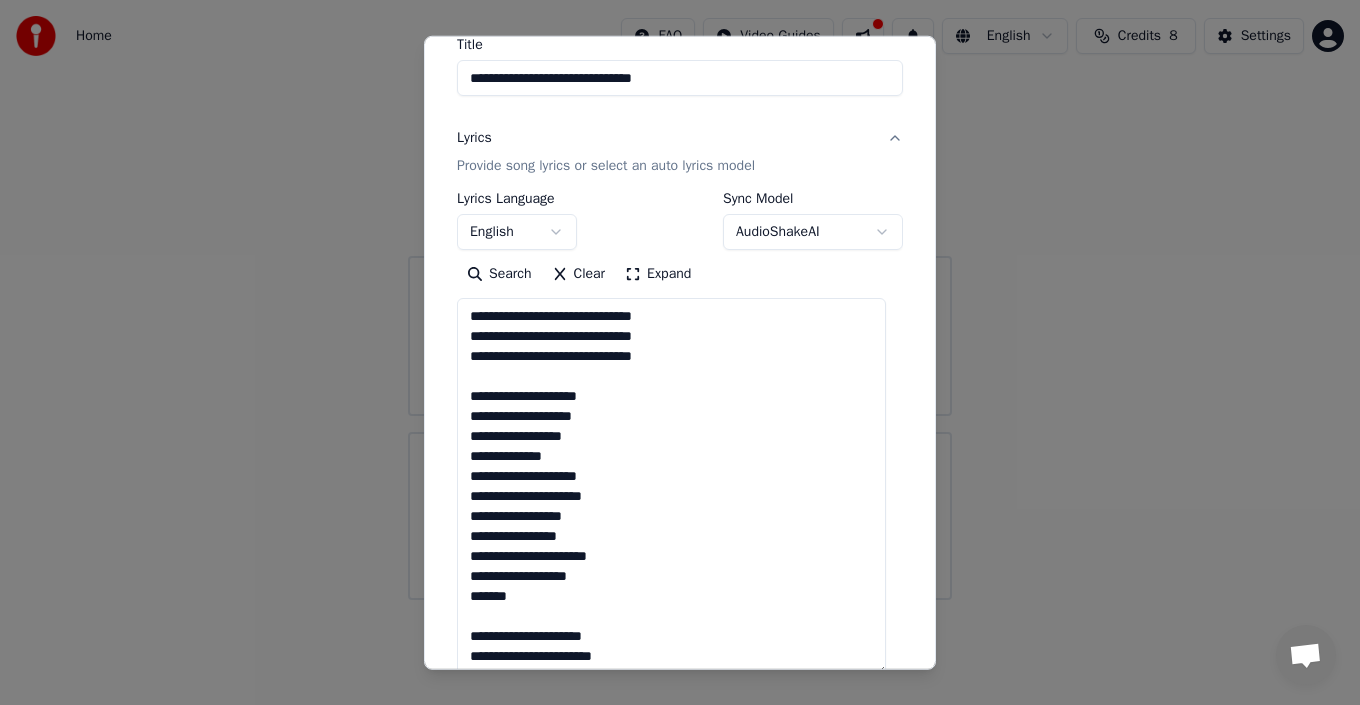 drag, startPoint x: 664, startPoint y: 319, endPoint x: 402, endPoint y: 332, distance: 262.32233 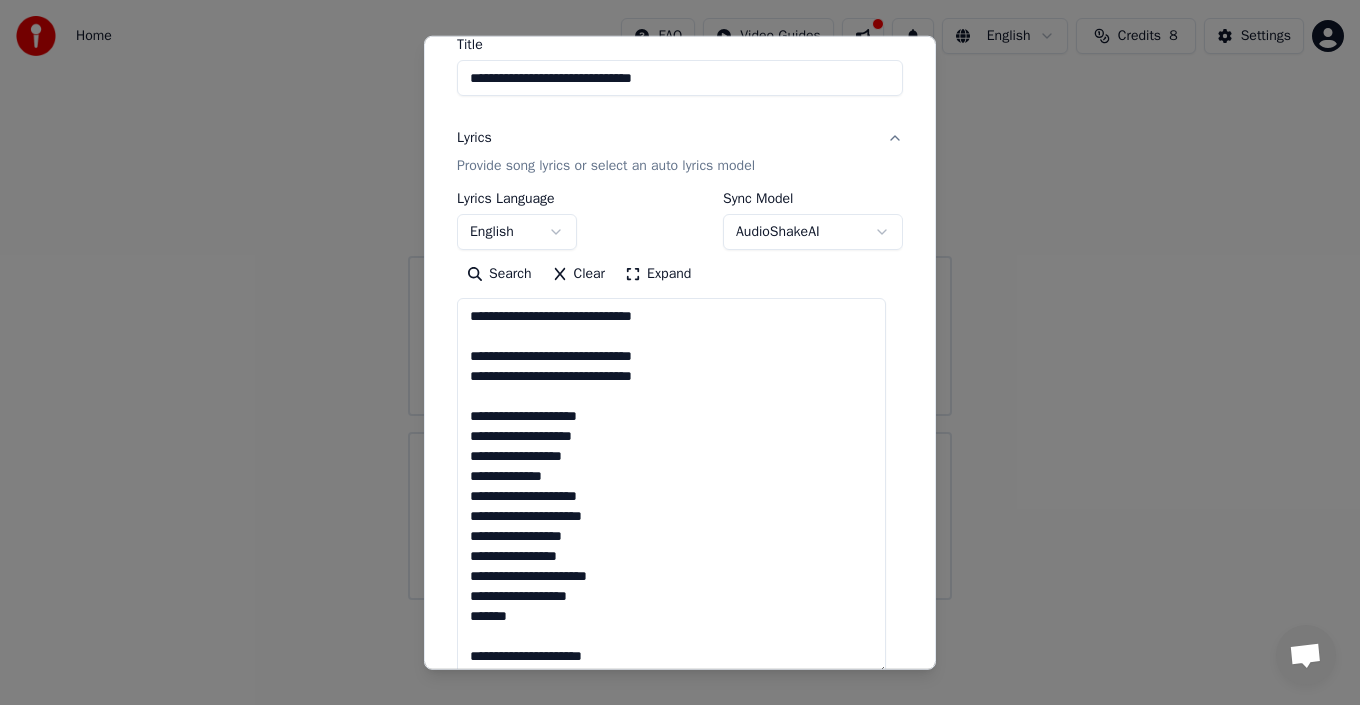 paste on "**********" 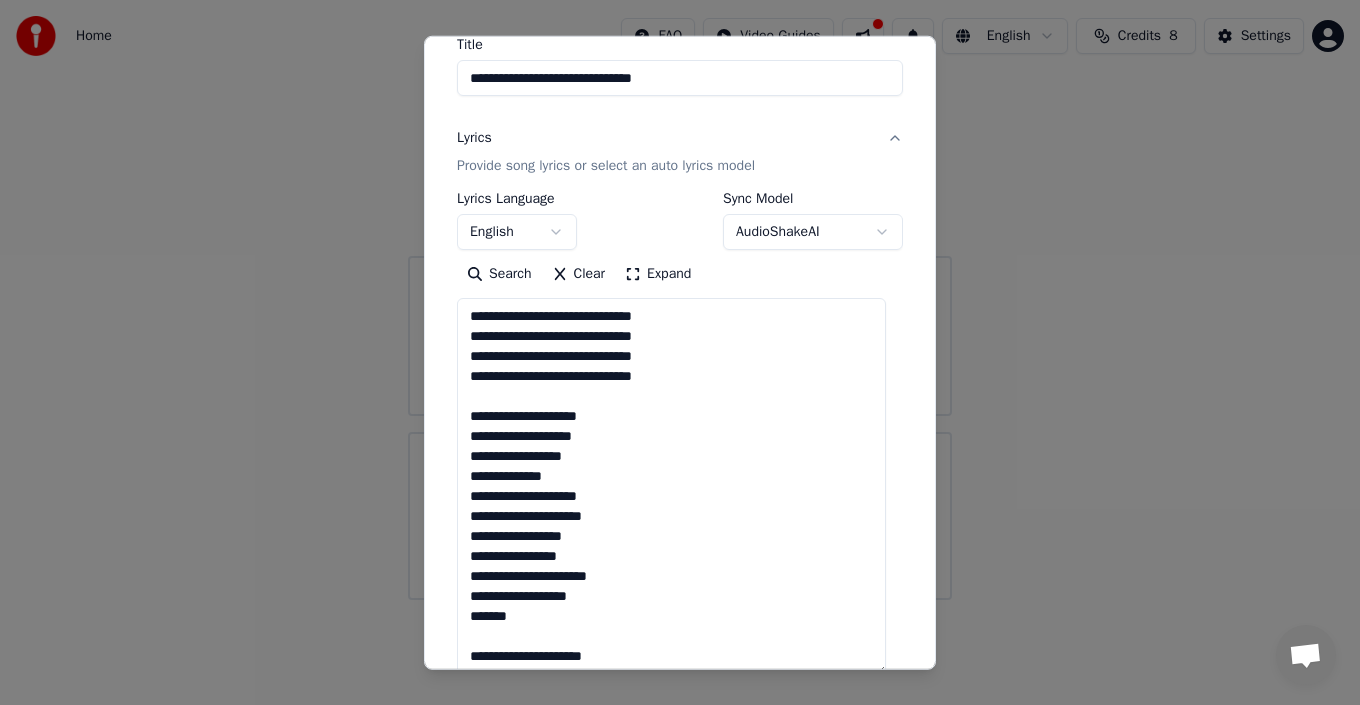 scroll, scrollTop: 100, scrollLeft: 0, axis: vertical 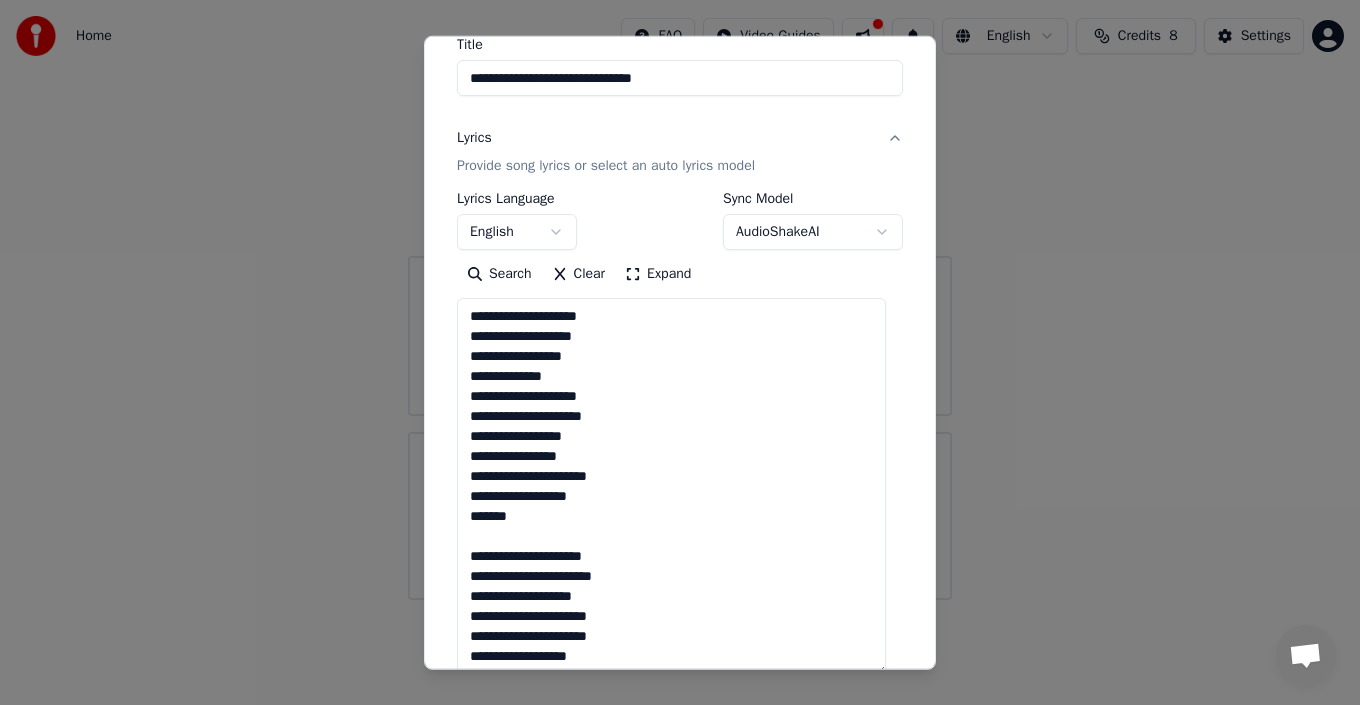 click on "**********" at bounding box center [671, 487] 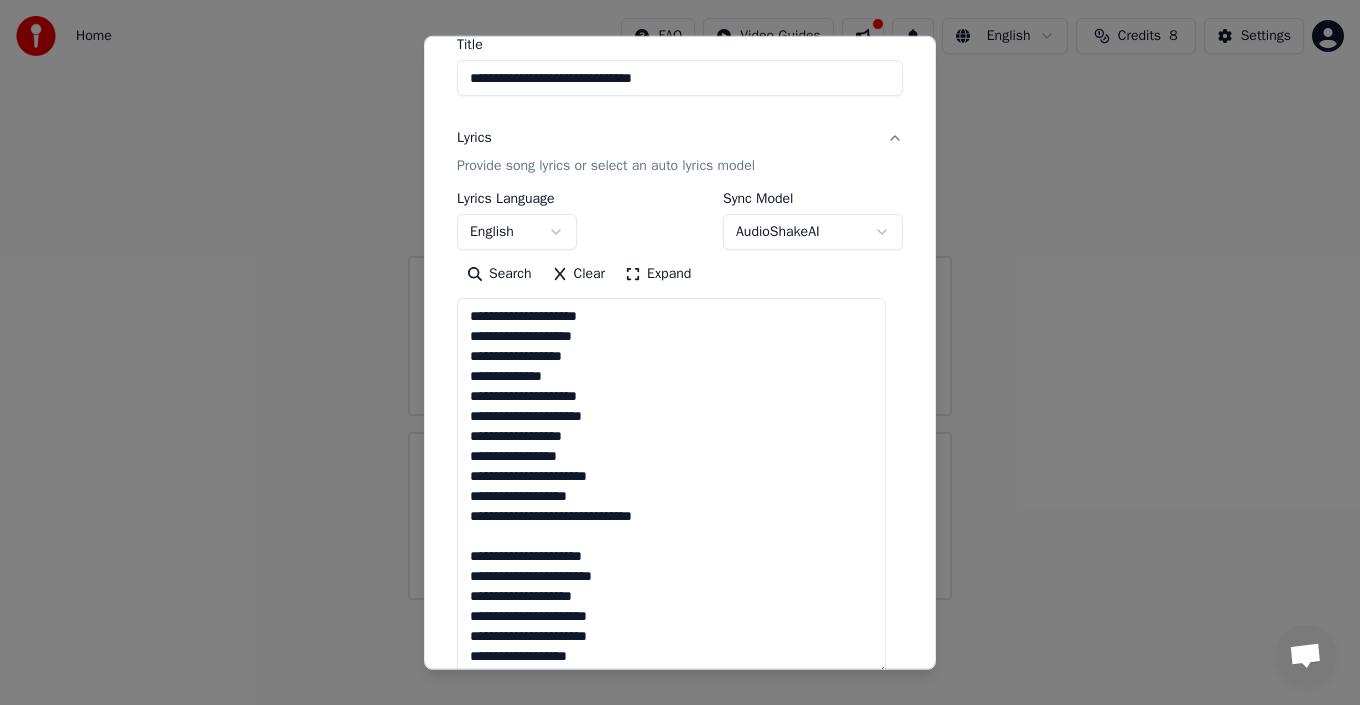 scroll, scrollTop: 0, scrollLeft: 0, axis: both 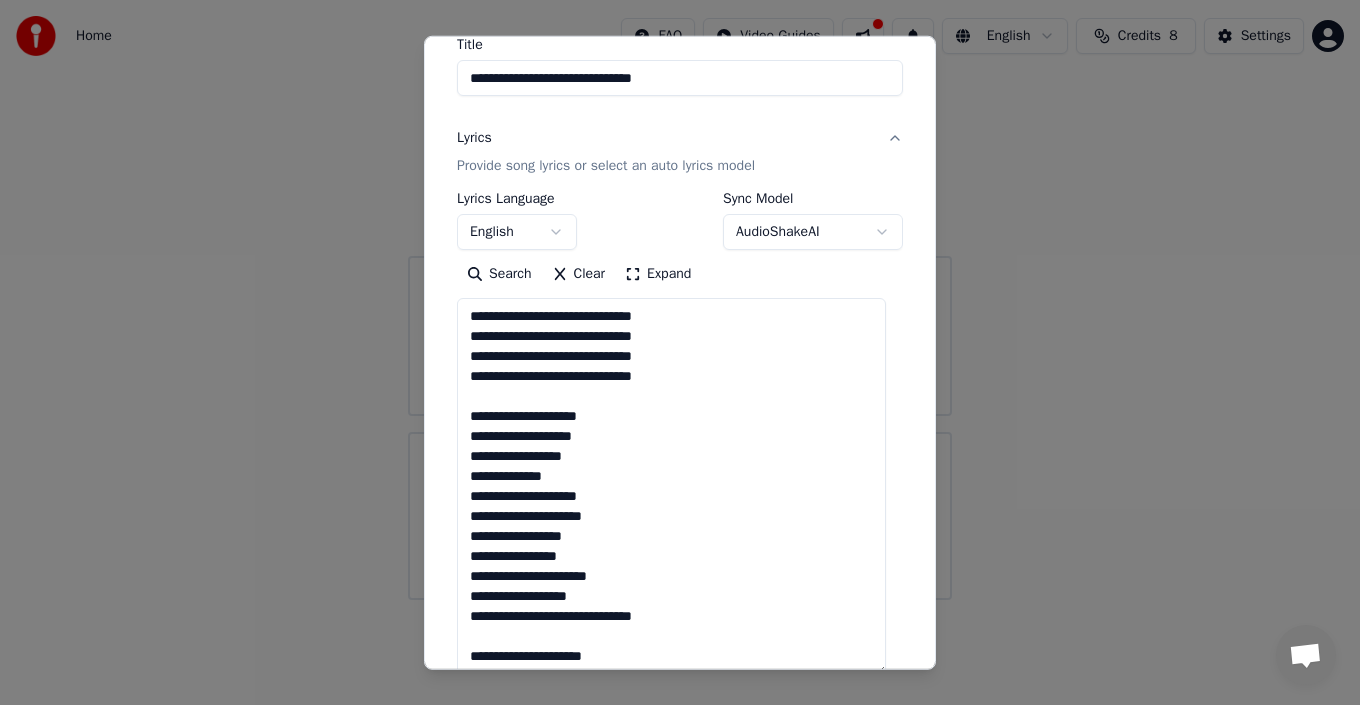 drag, startPoint x: 679, startPoint y: 357, endPoint x: 465, endPoint y: 362, distance: 214.05841 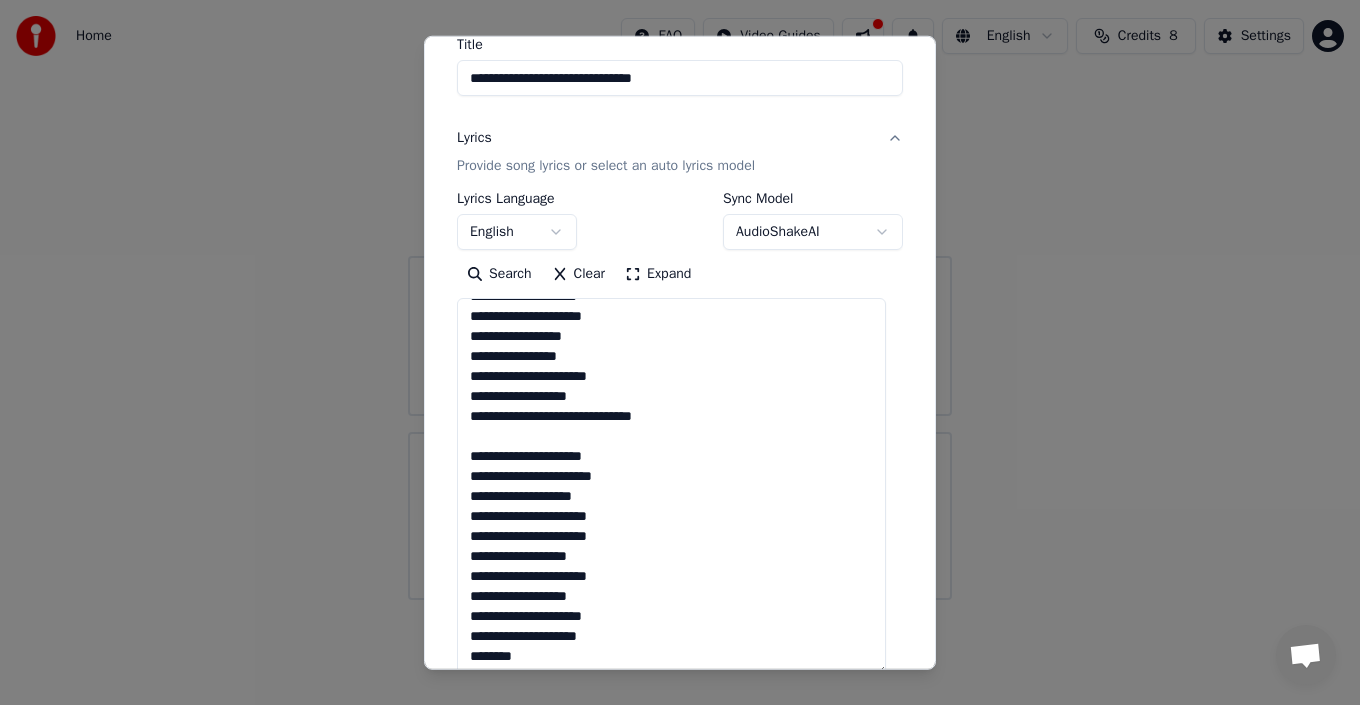 click on "**********" at bounding box center (671, 487) 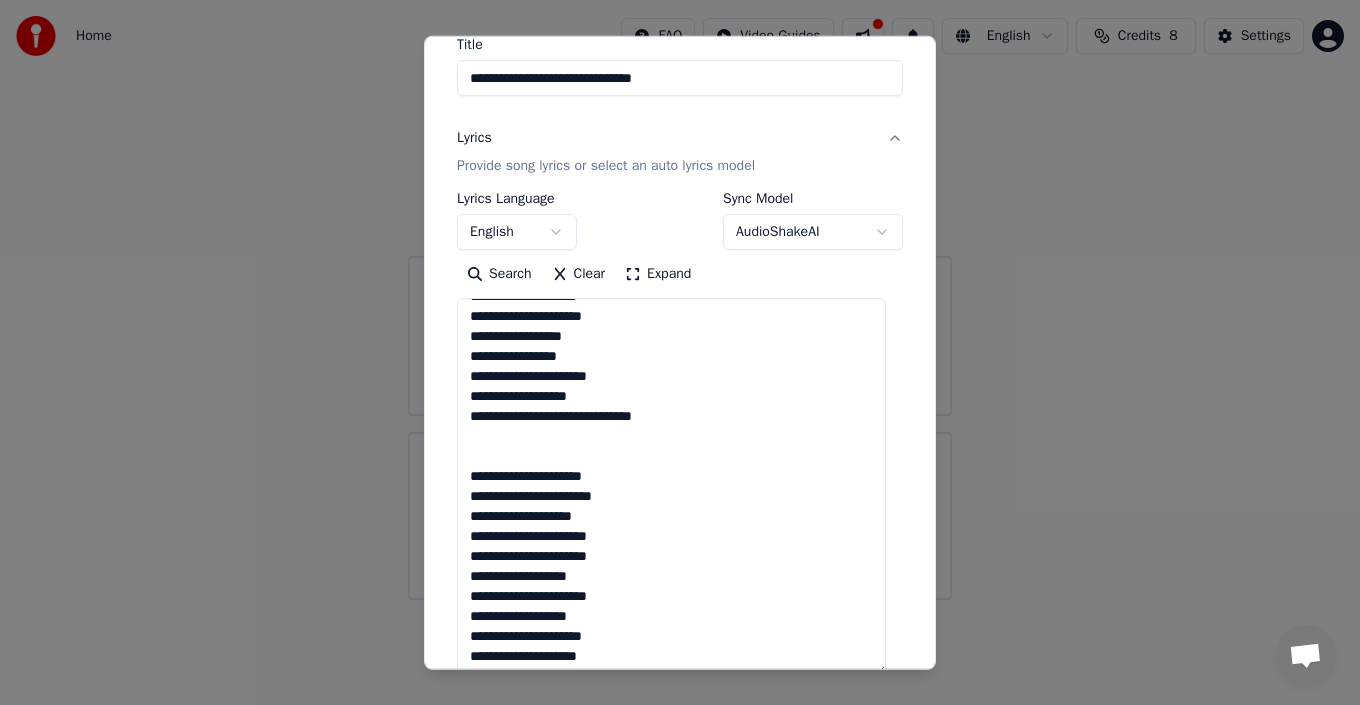 scroll, scrollTop: 220, scrollLeft: 0, axis: vertical 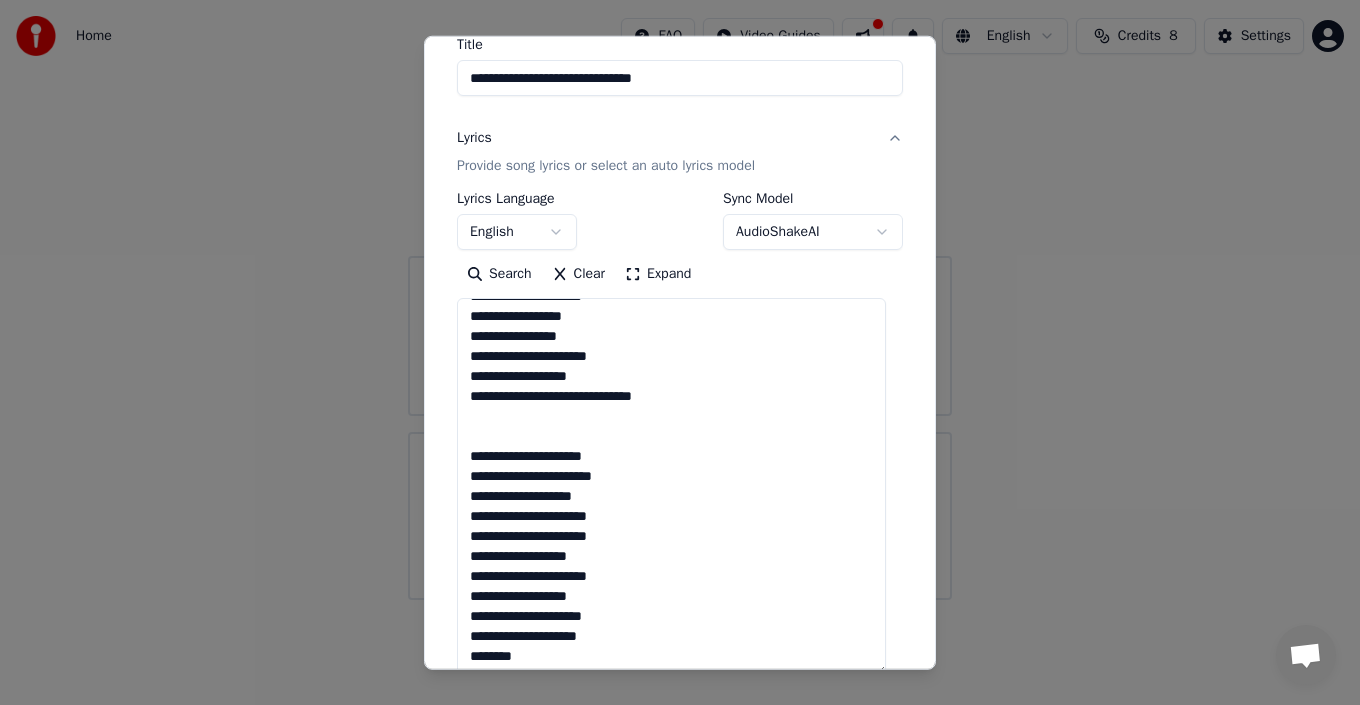 paste on "**********" 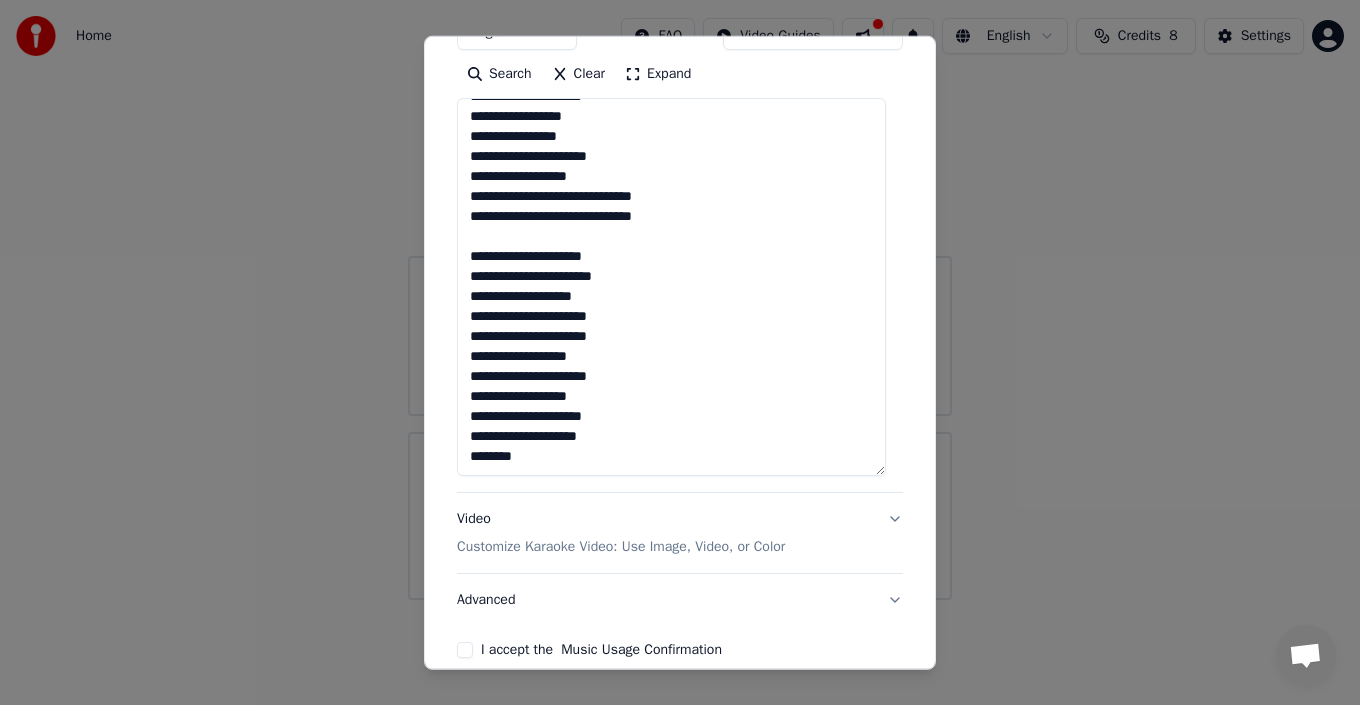 scroll, scrollTop: 527, scrollLeft: 0, axis: vertical 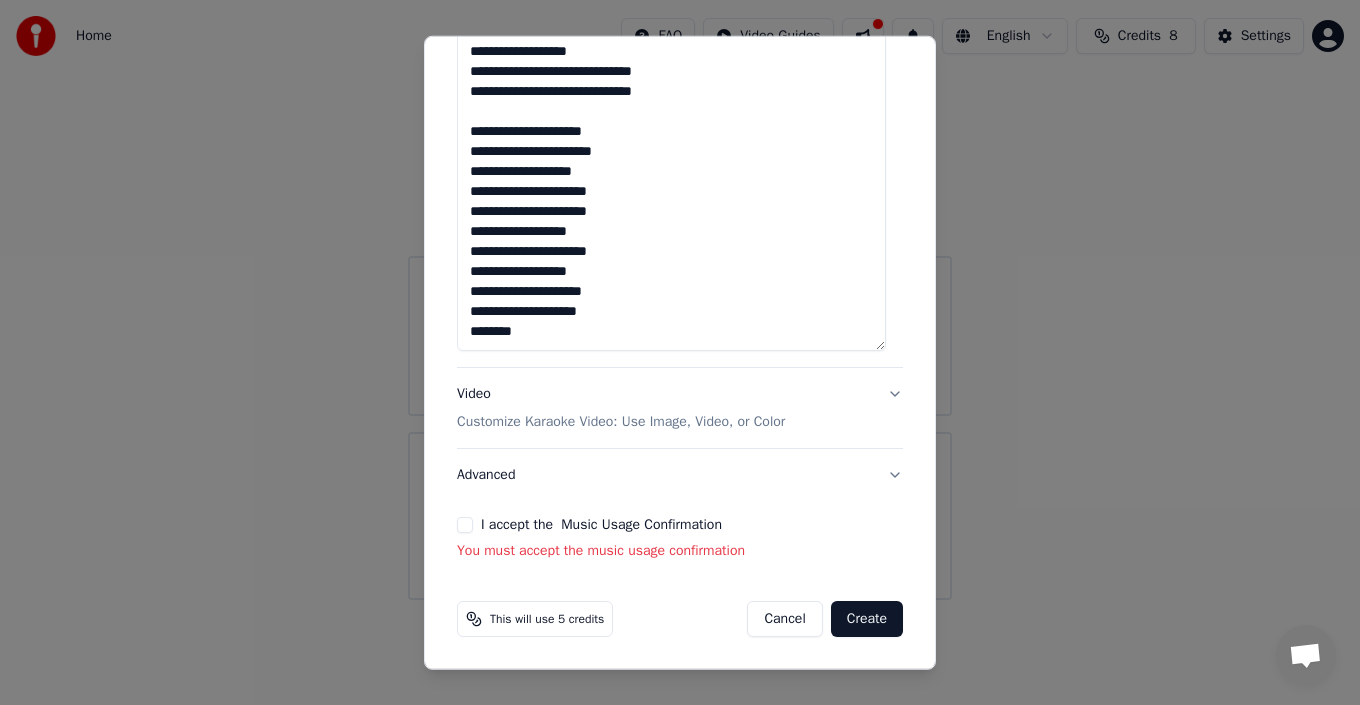 type on "**********" 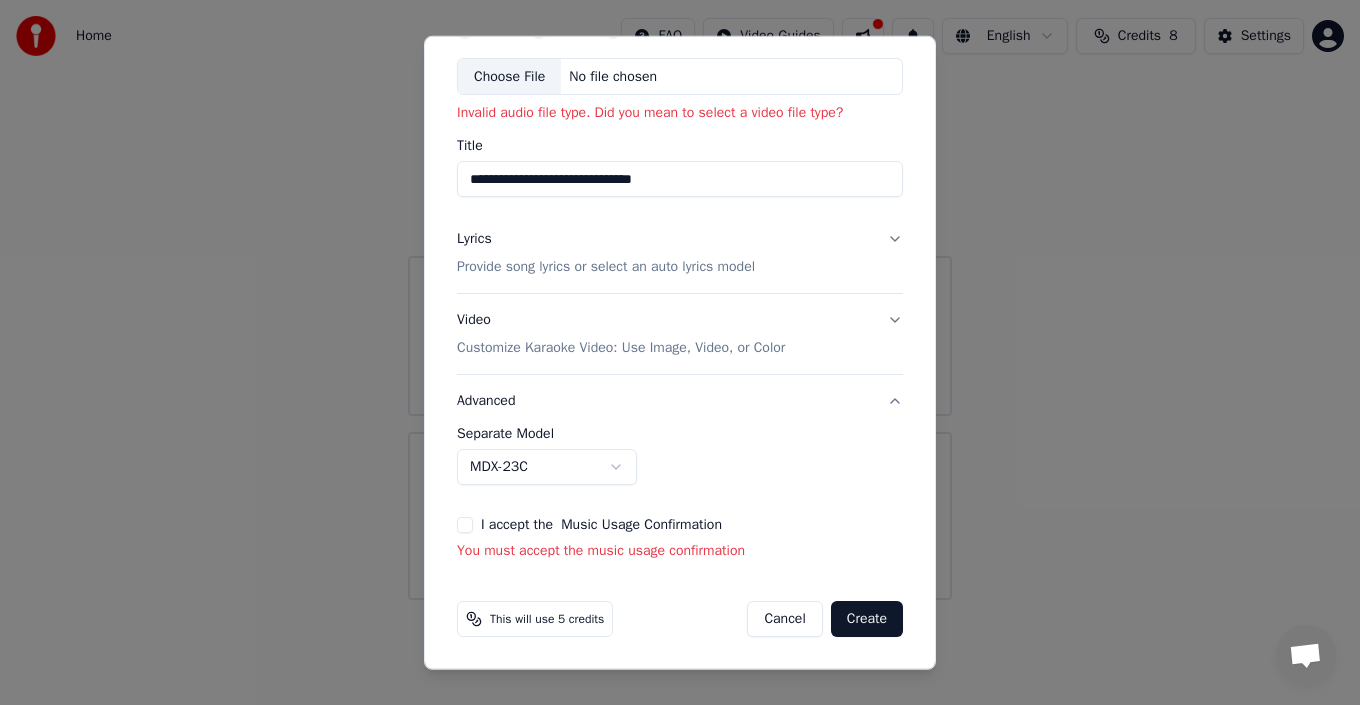 scroll, scrollTop: 101, scrollLeft: 0, axis: vertical 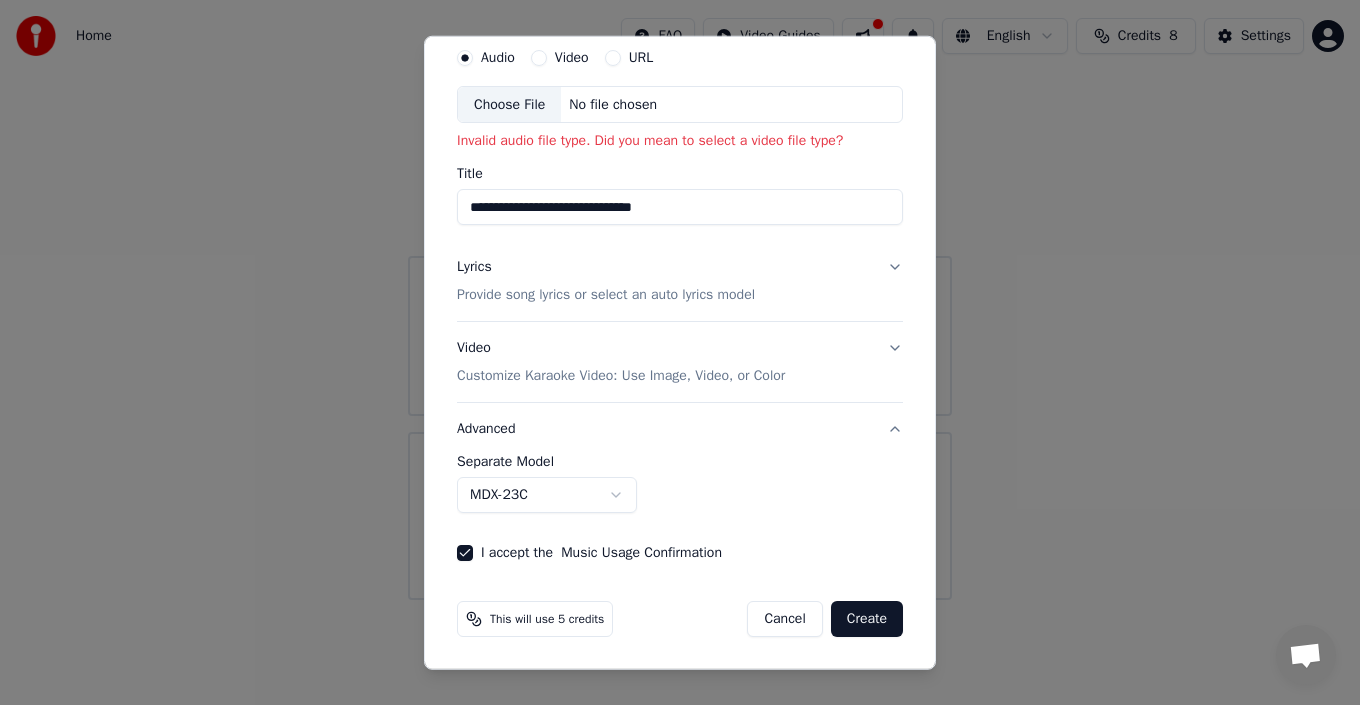 click on "**********" at bounding box center (680, 300) 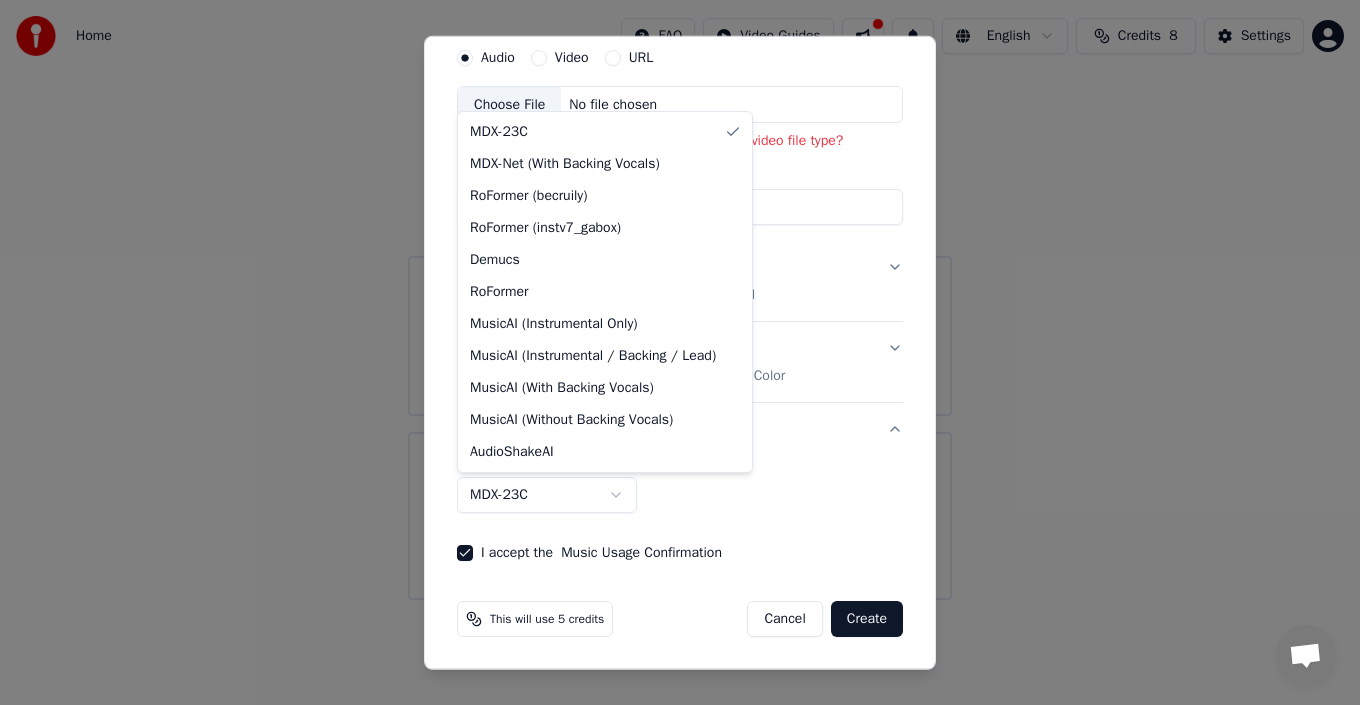click on "**********" at bounding box center [680, 300] 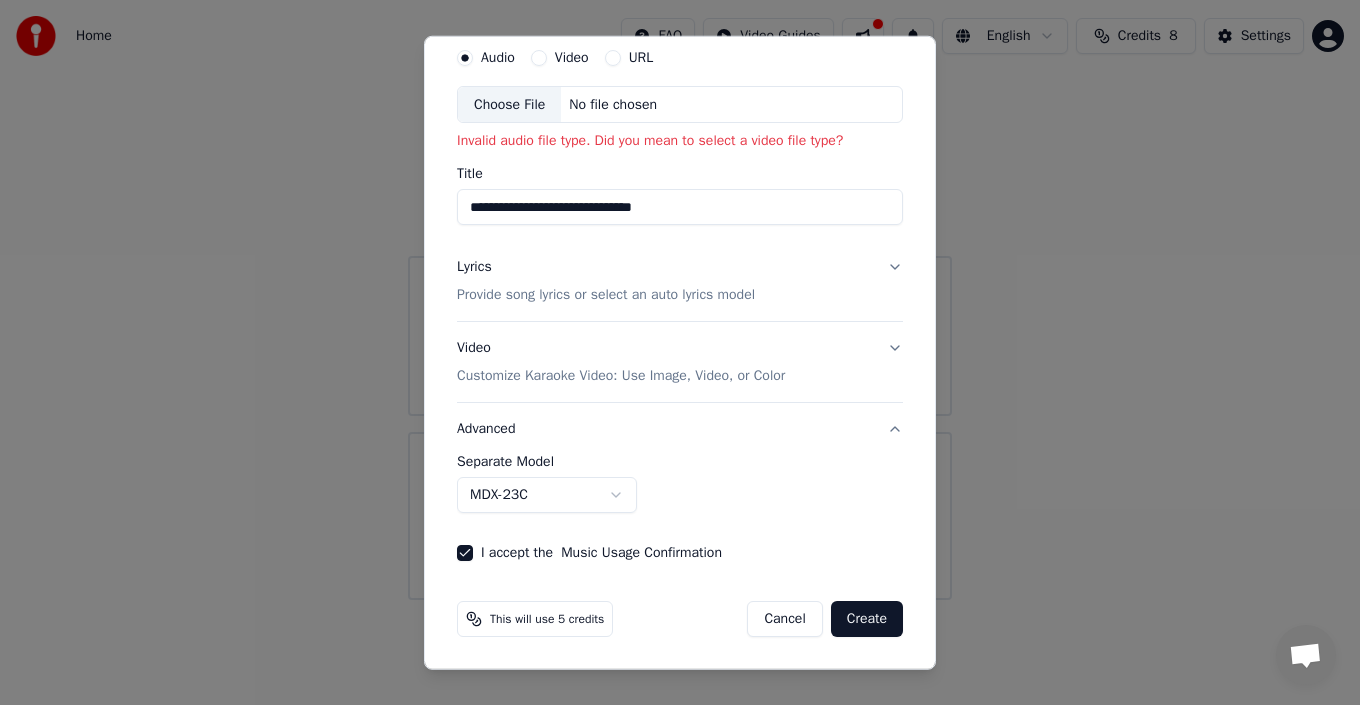 click on "Create" at bounding box center [867, 619] 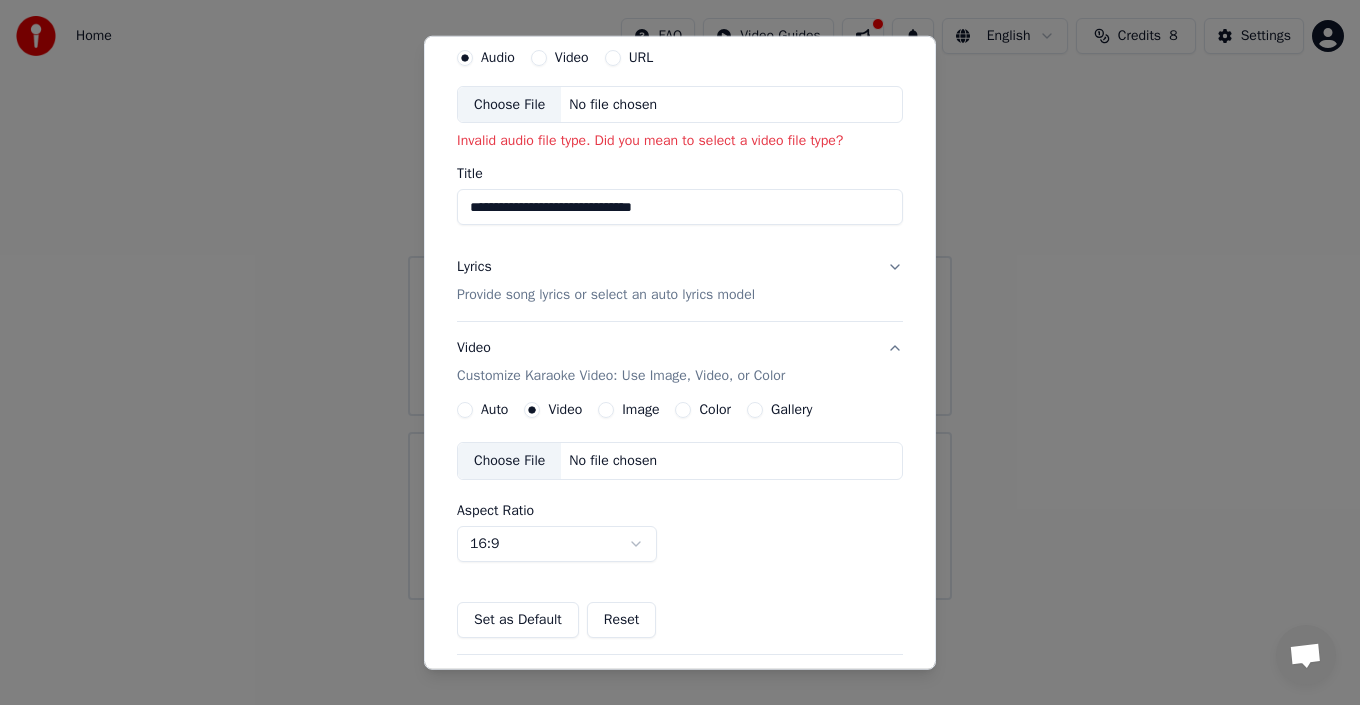 scroll, scrollTop: 251, scrollLeft: 0, axis: vertical 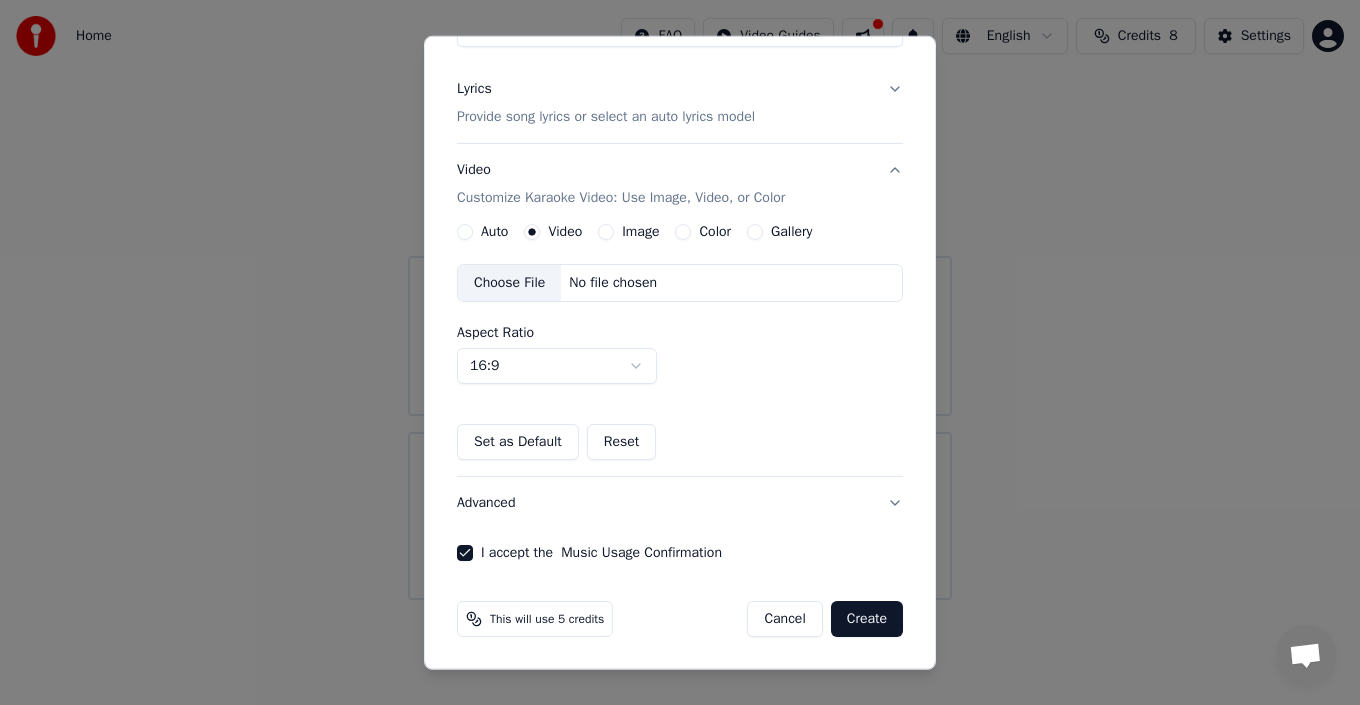 click on "Create" at bounding box center [867, 619] 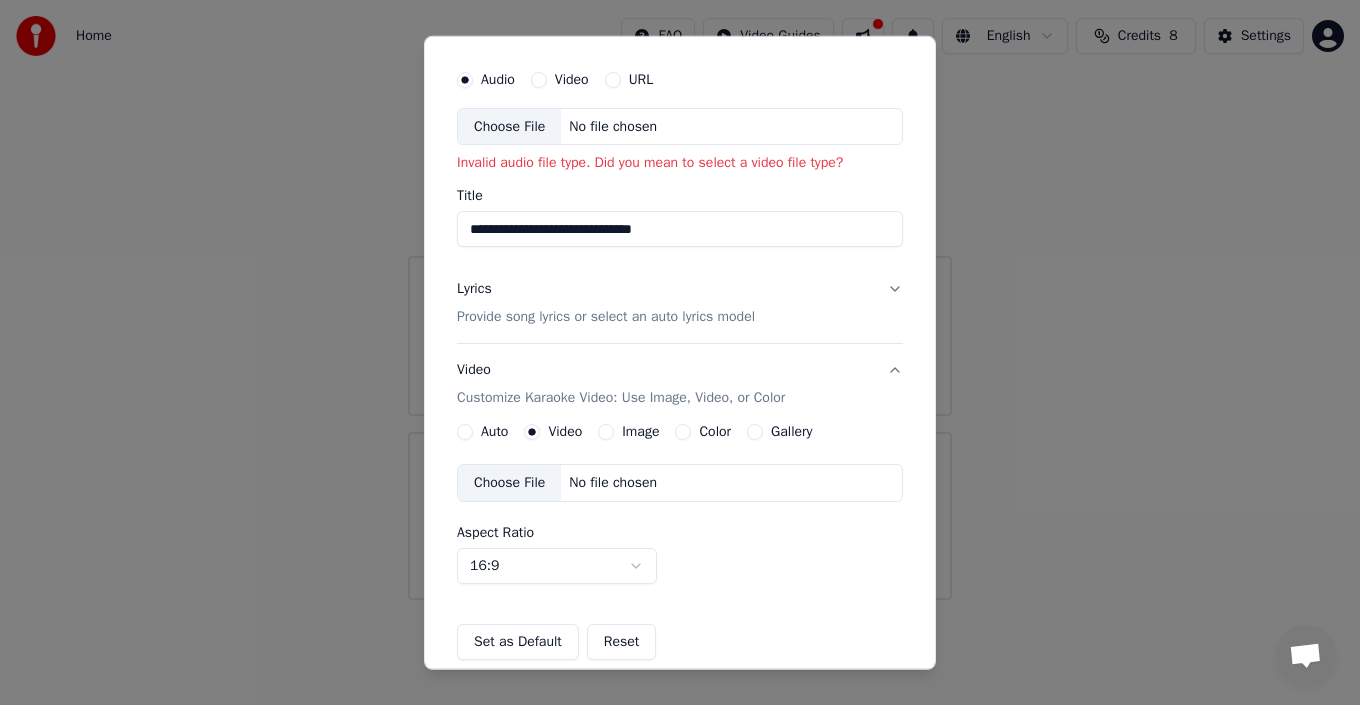 scroll, scrollTop: 0, scrollLeft: 0, axis: both 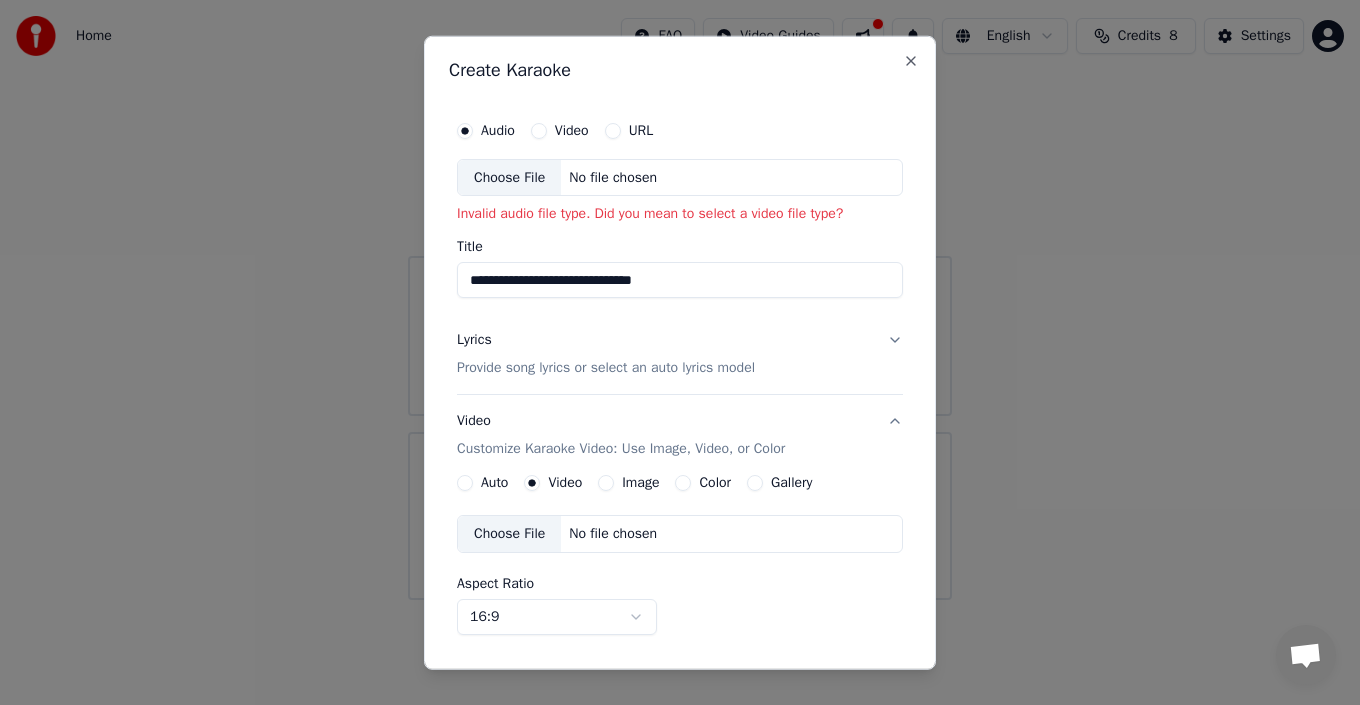 click on "Choose File" at bounding box center [509, 177] 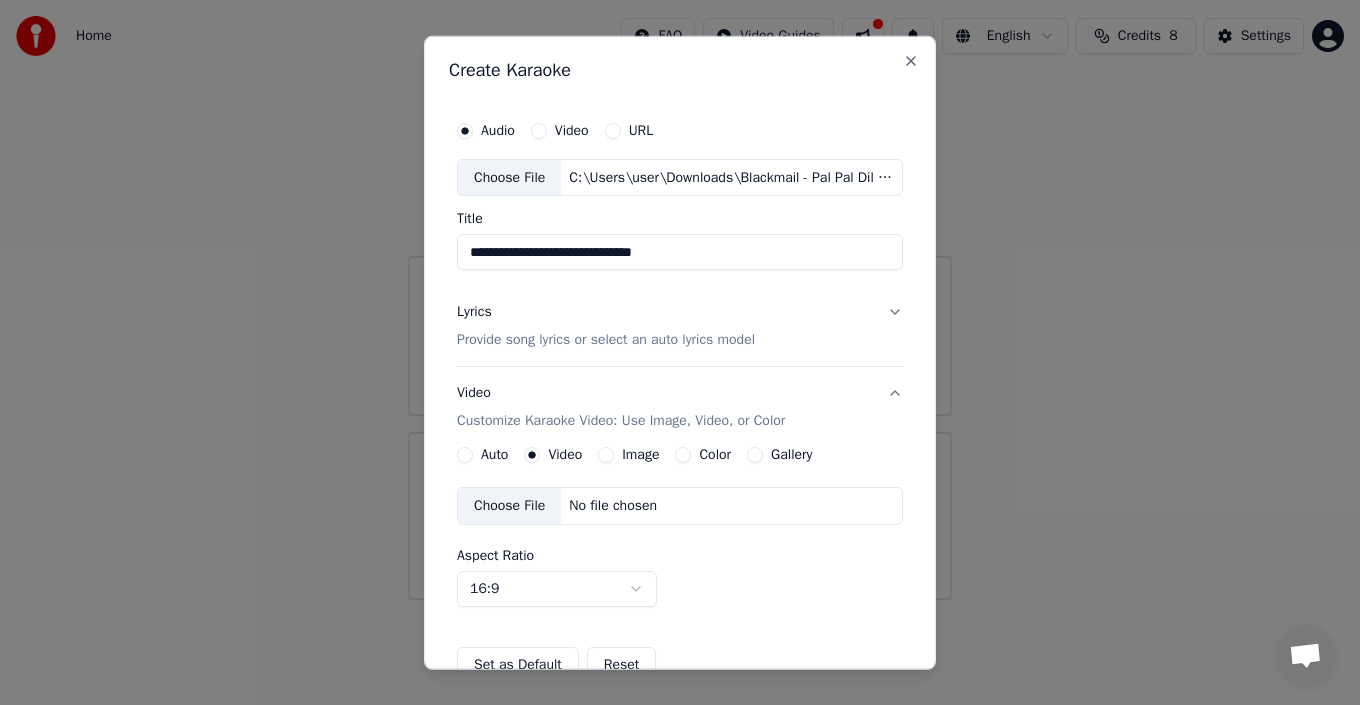 type on "**********" 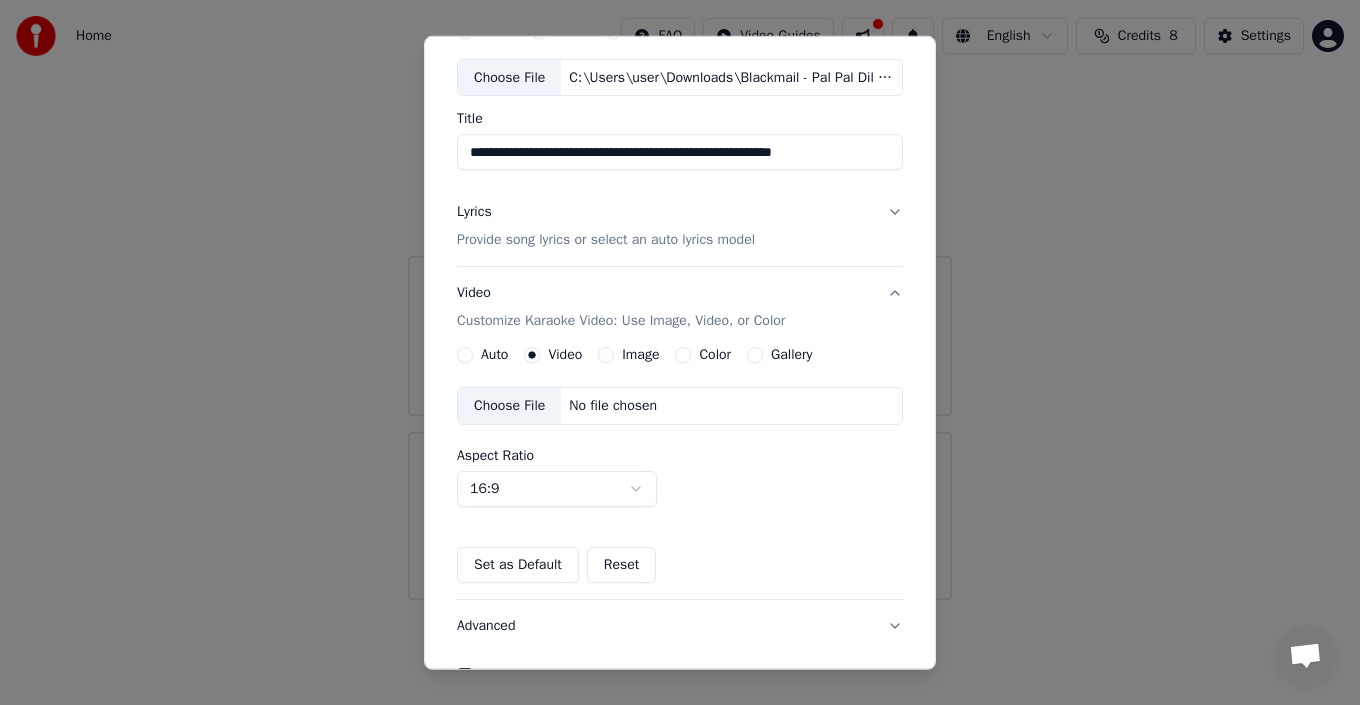 scroll, scrollTop: 223, scrollLeft: 0, axis: vertical 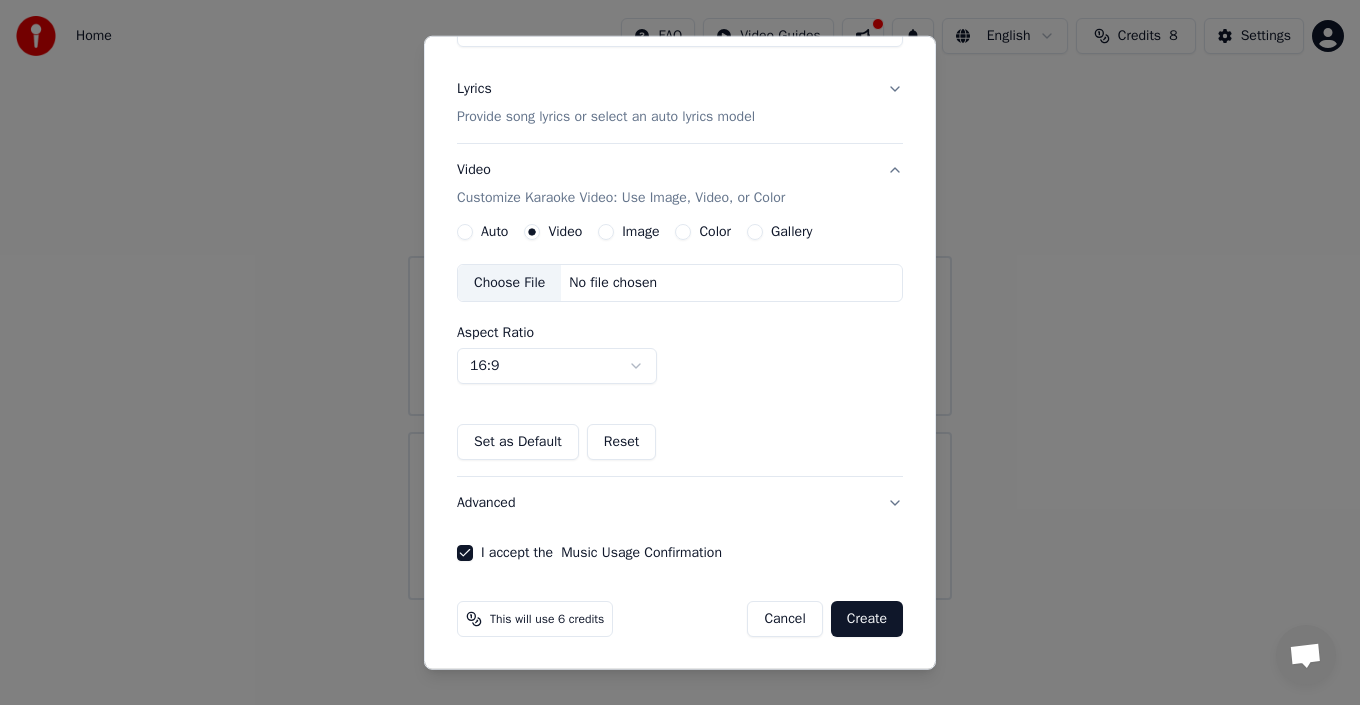 click on "Create" at bounding box center (867, 619) 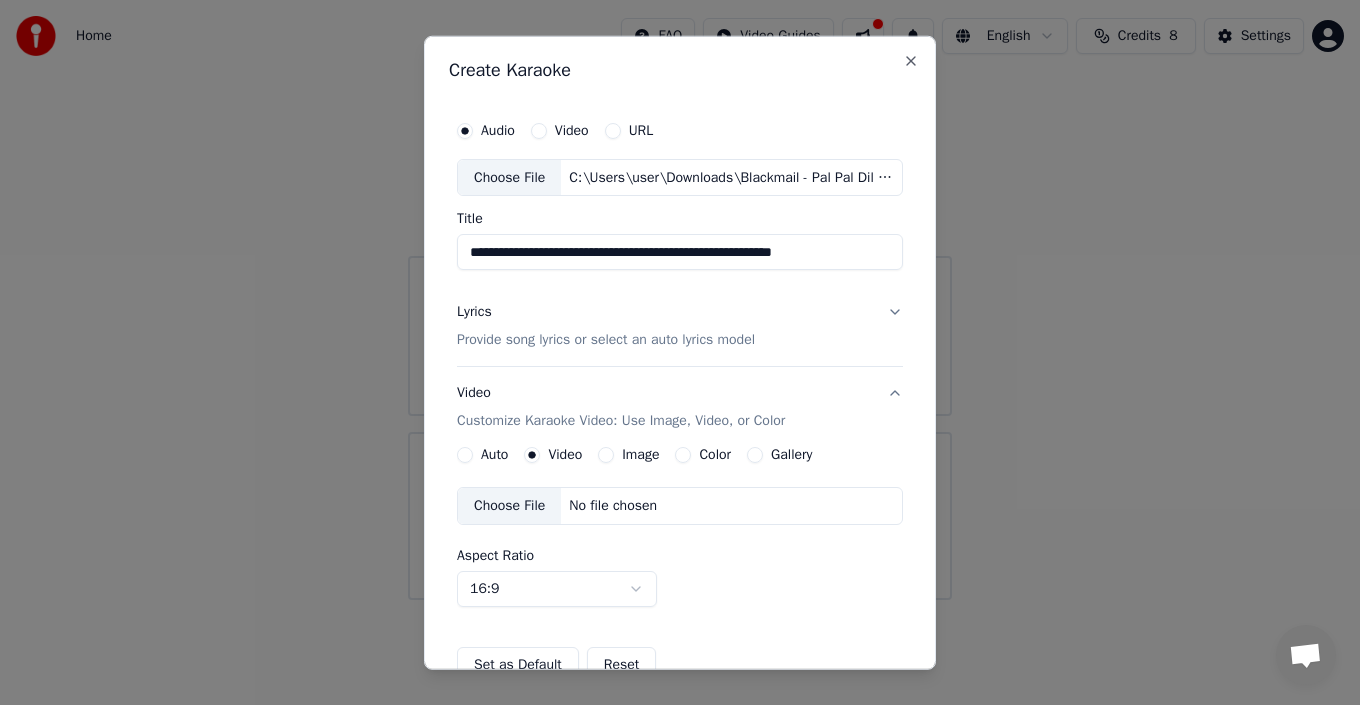 scroll, scrollTop: 223, scrollLeft: 0, axis: vertical 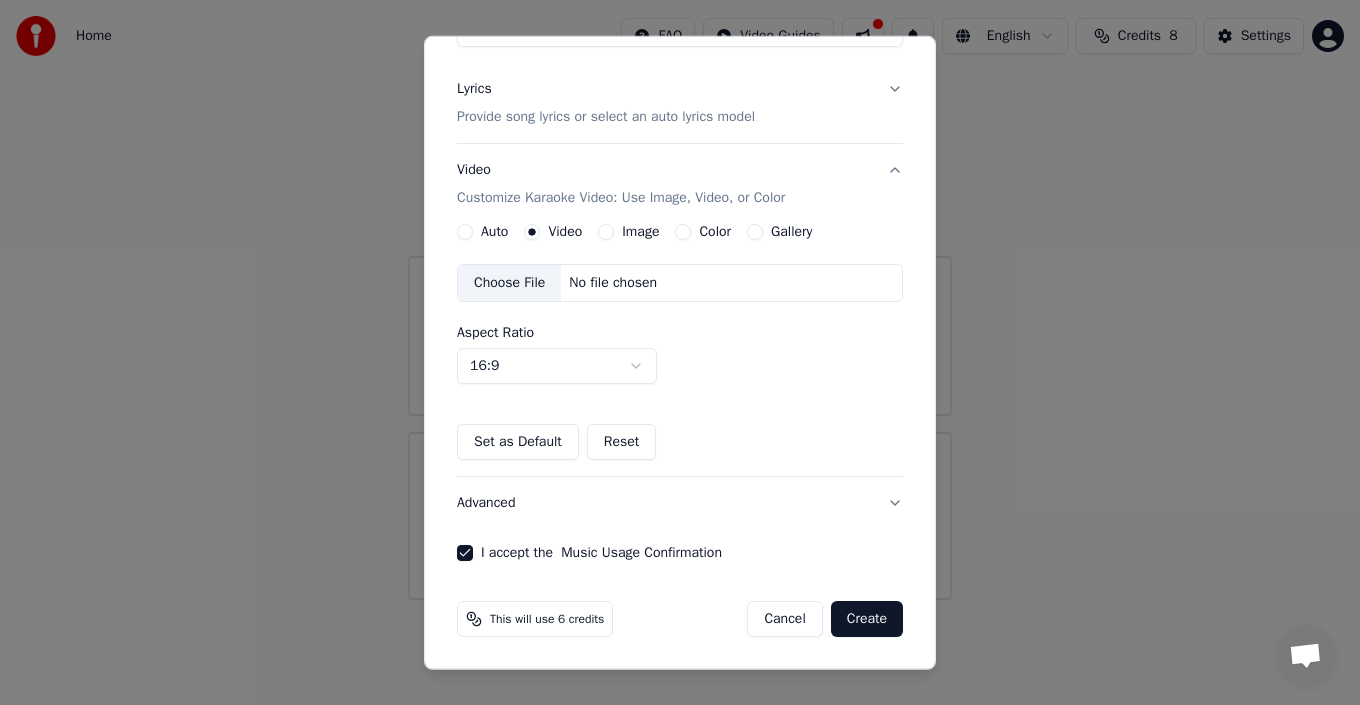 click on "Create" at bounding box center (867, 619) 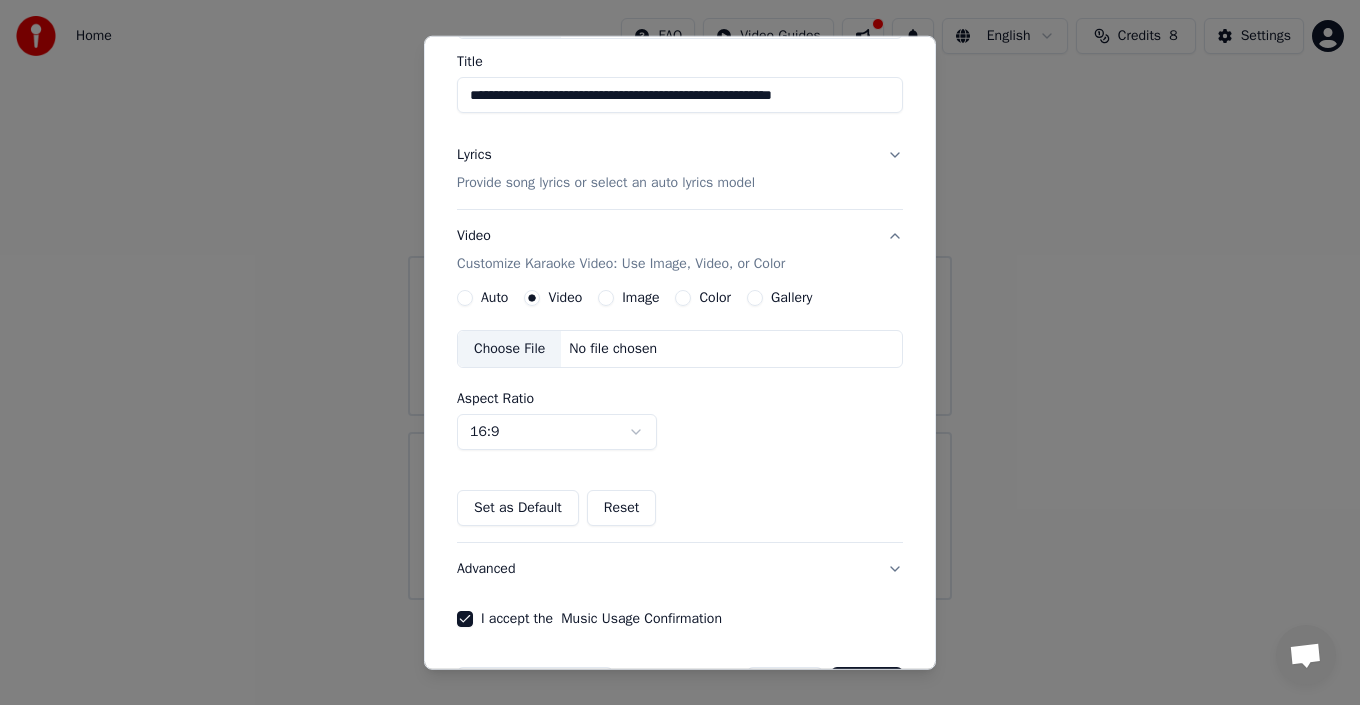 scroll, scrollTop: 223, scrollLeft: 0, axis: vertical 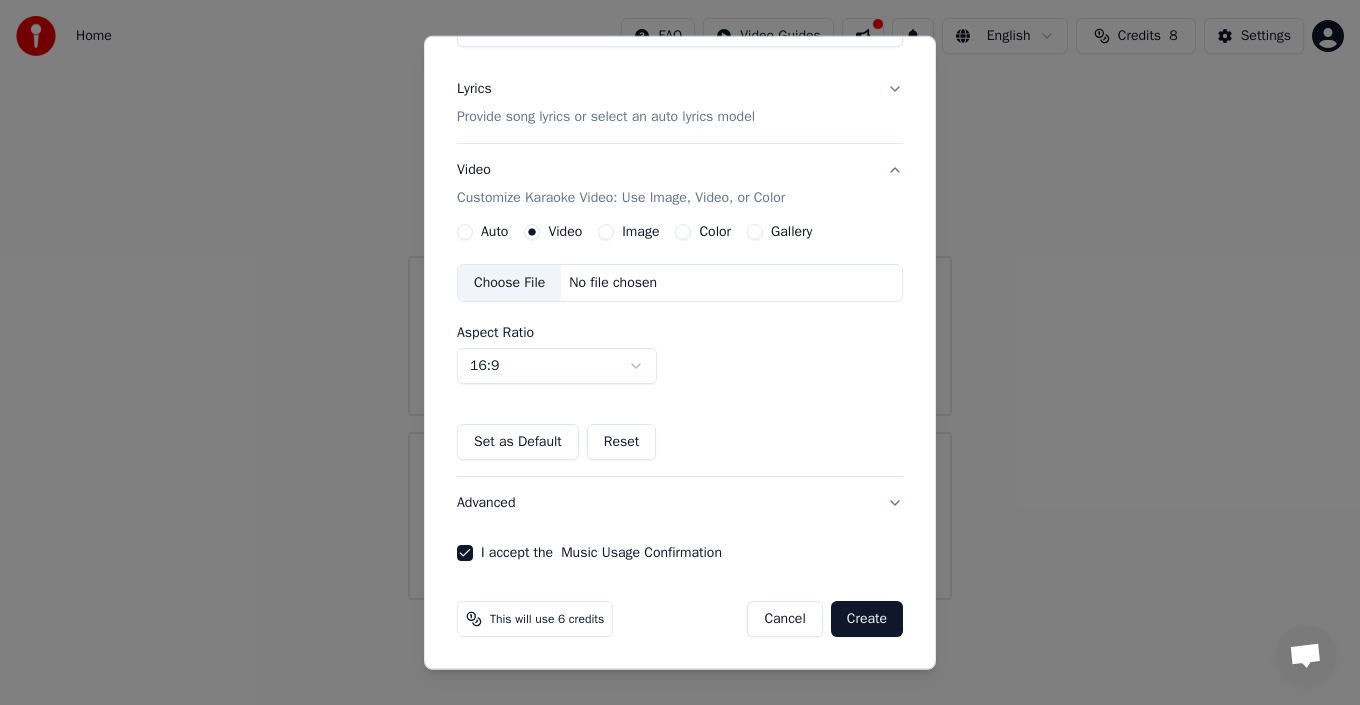 drag, startPoint x: 897, startPoint y: 626, endPoint x: 880, endPoint y: 624, distance: 17.117243 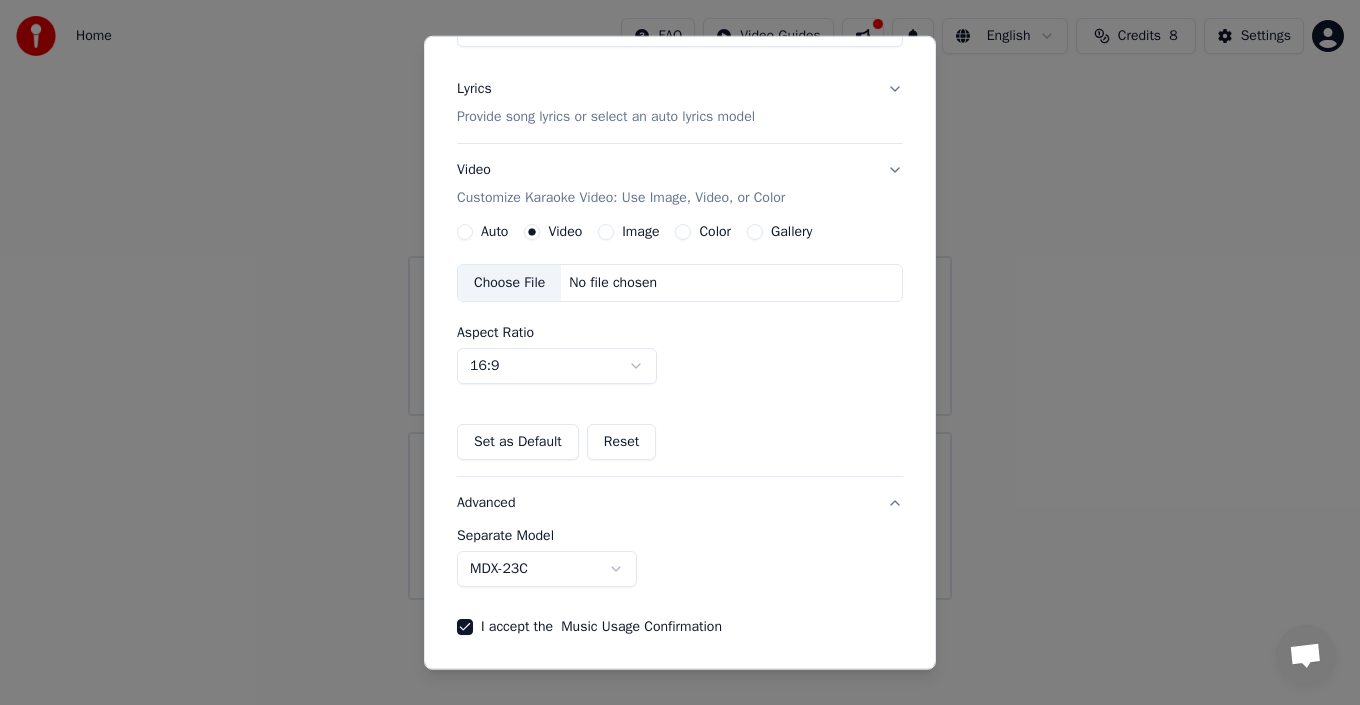 scroll, scrollTop: 45, scrollLeft: 0, axis: vertical 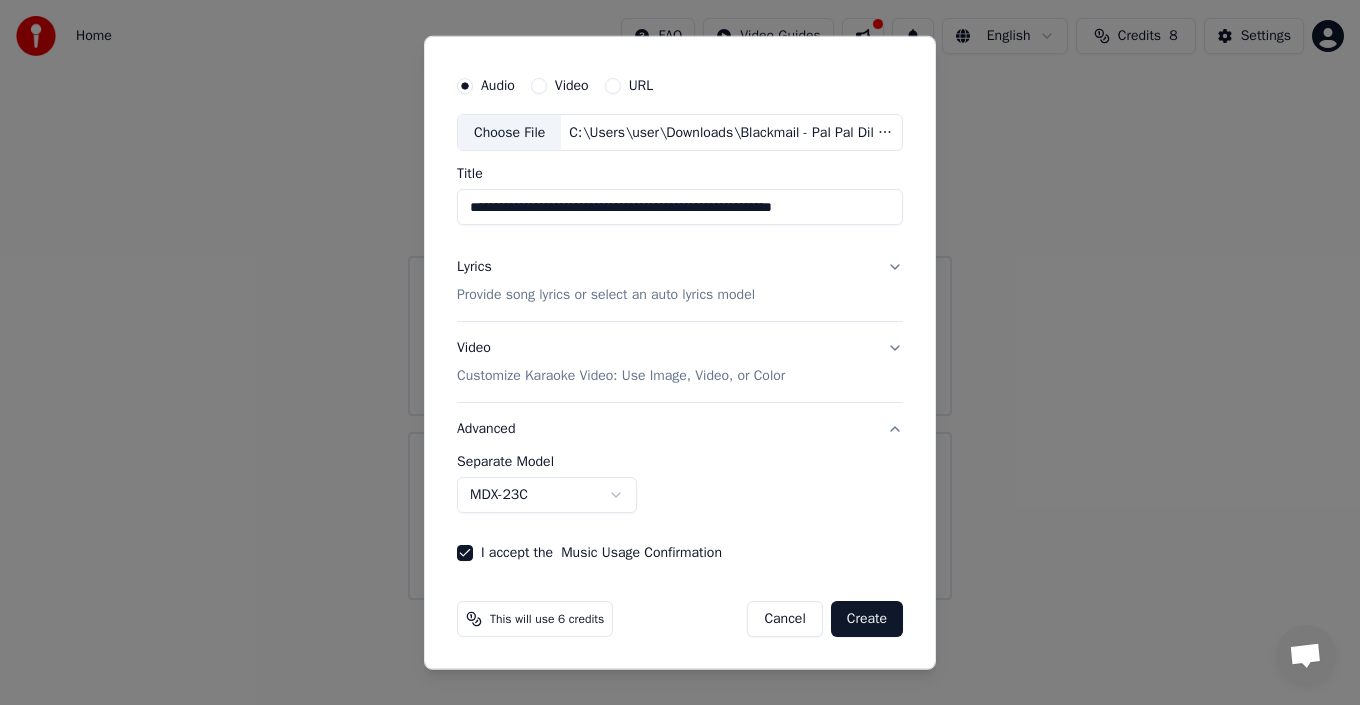 click on "Create" at bounding box center [867, 619] 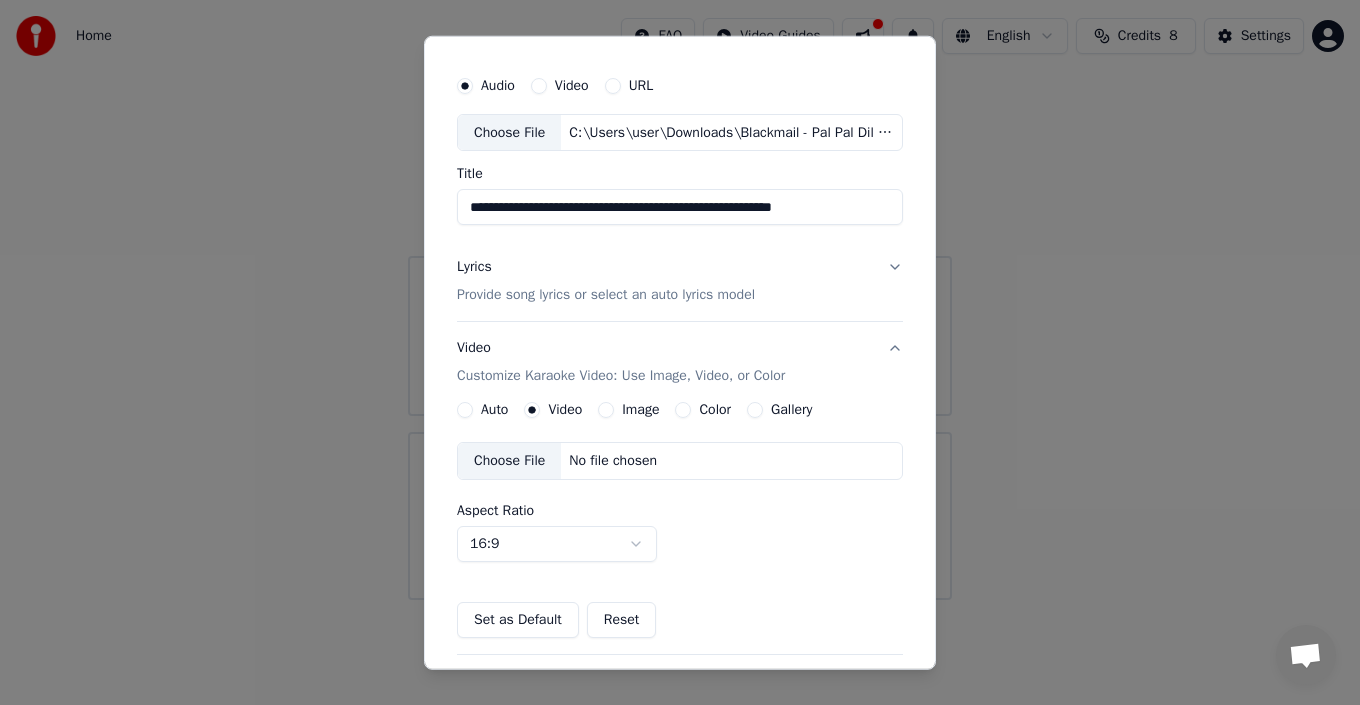click on "Set as Default Reset" at bounding box center [680, 620] 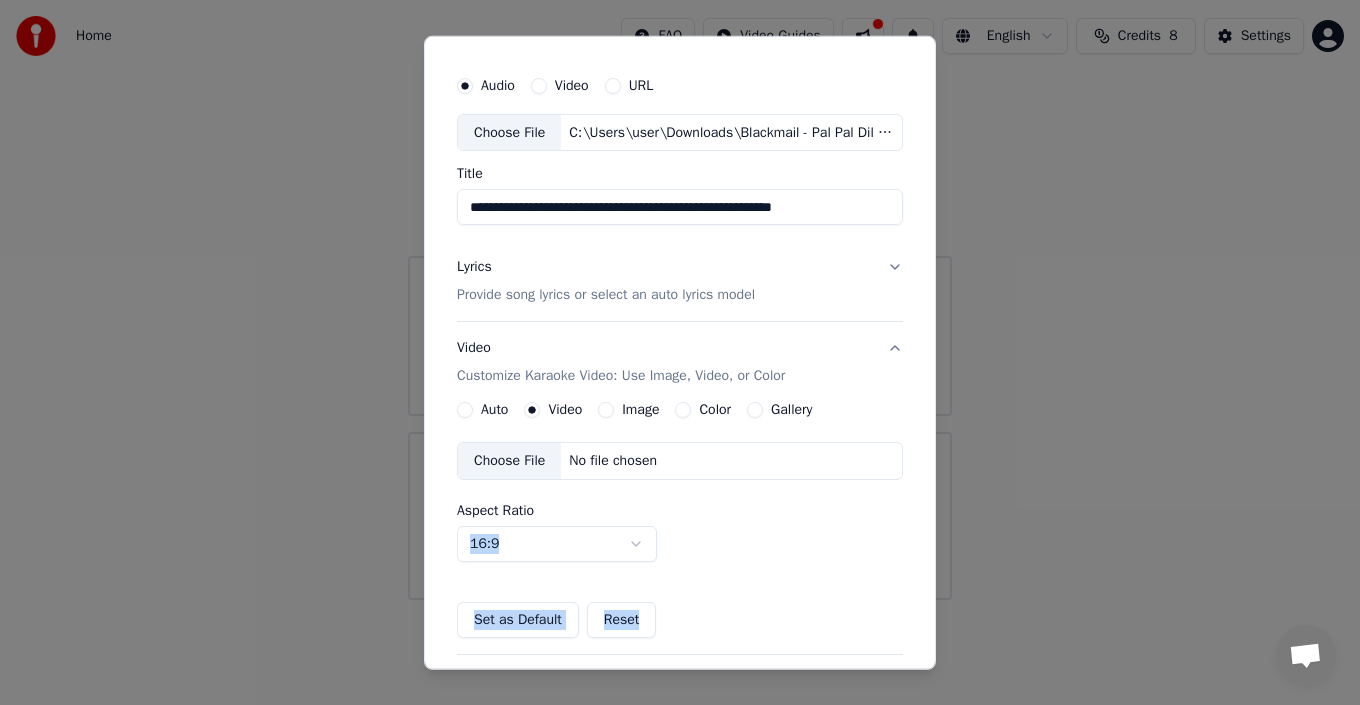 drag, startPoint x: 922, startPoint y: 462, endPoint x: 922, endPoint y: 616, distance: 154 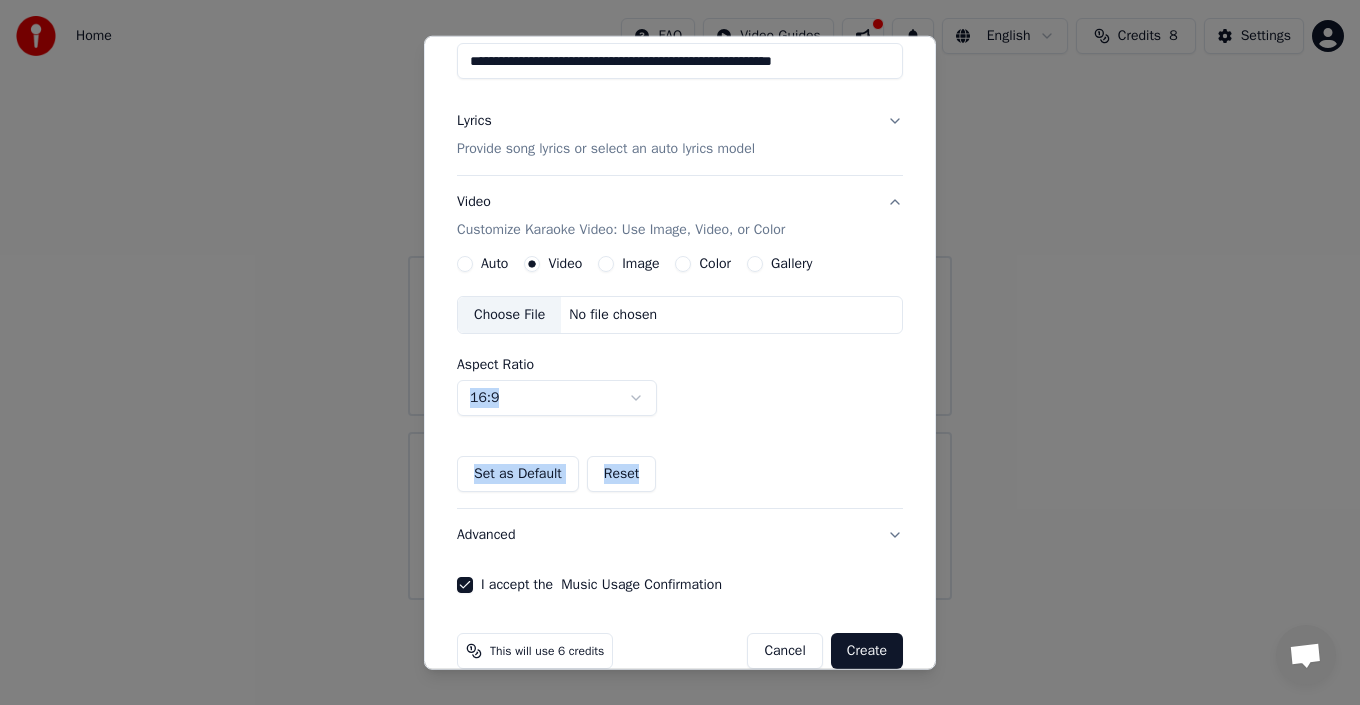 scroll, scrollTop: 223, scrollLeft: 0, axis: vertical 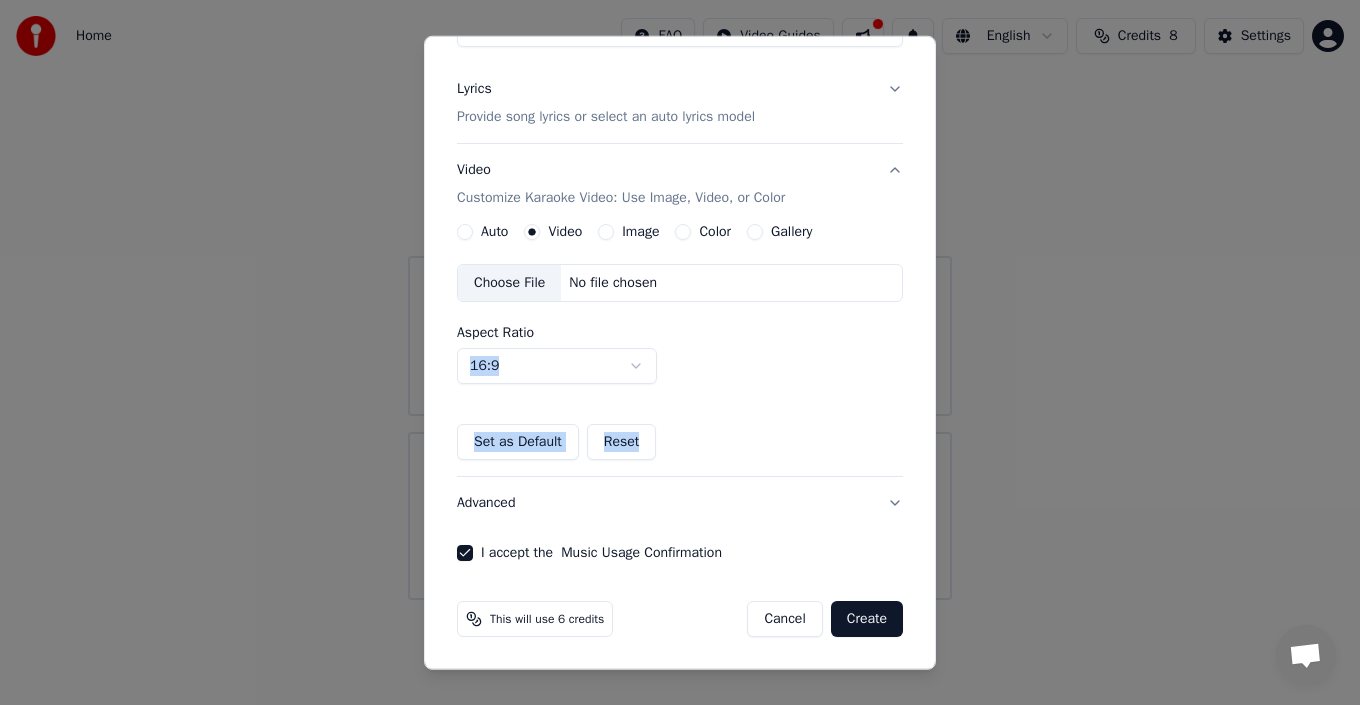 click on "Create" at bounding box center [867, 619] 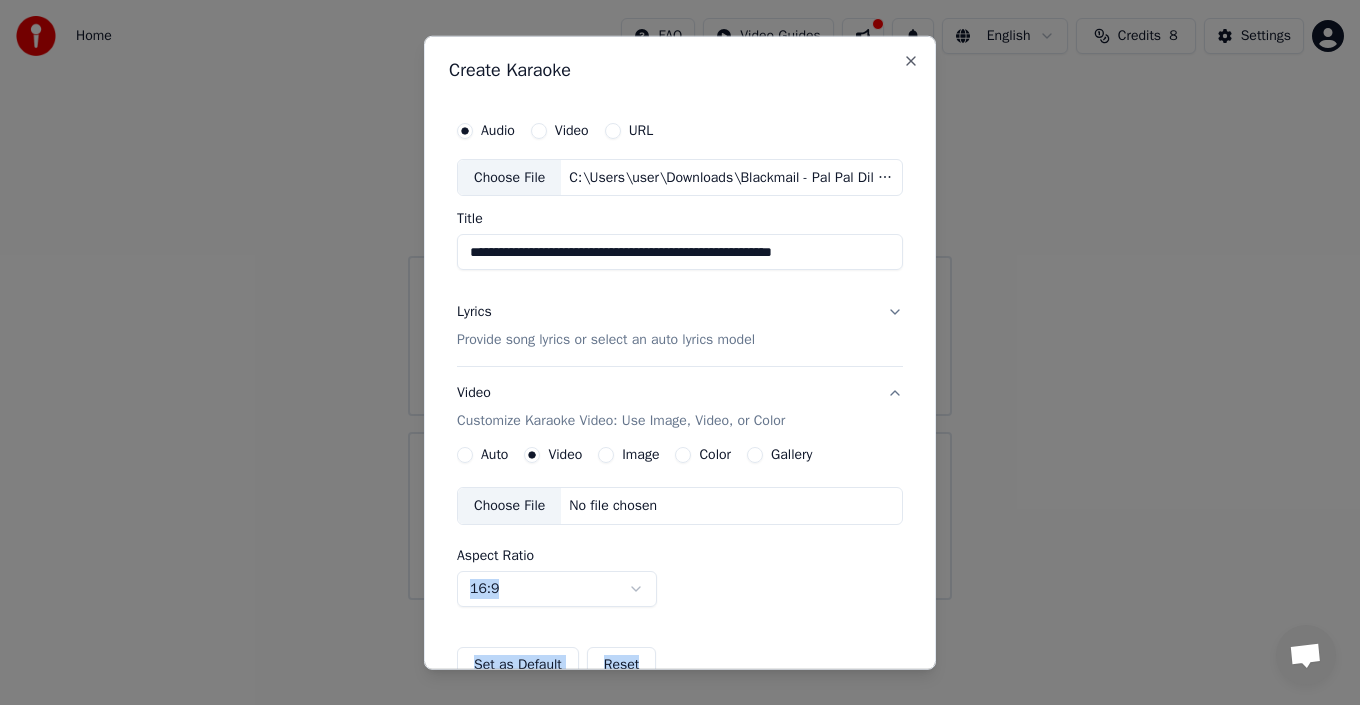 click on "Image" at bounding box center [640, 455] 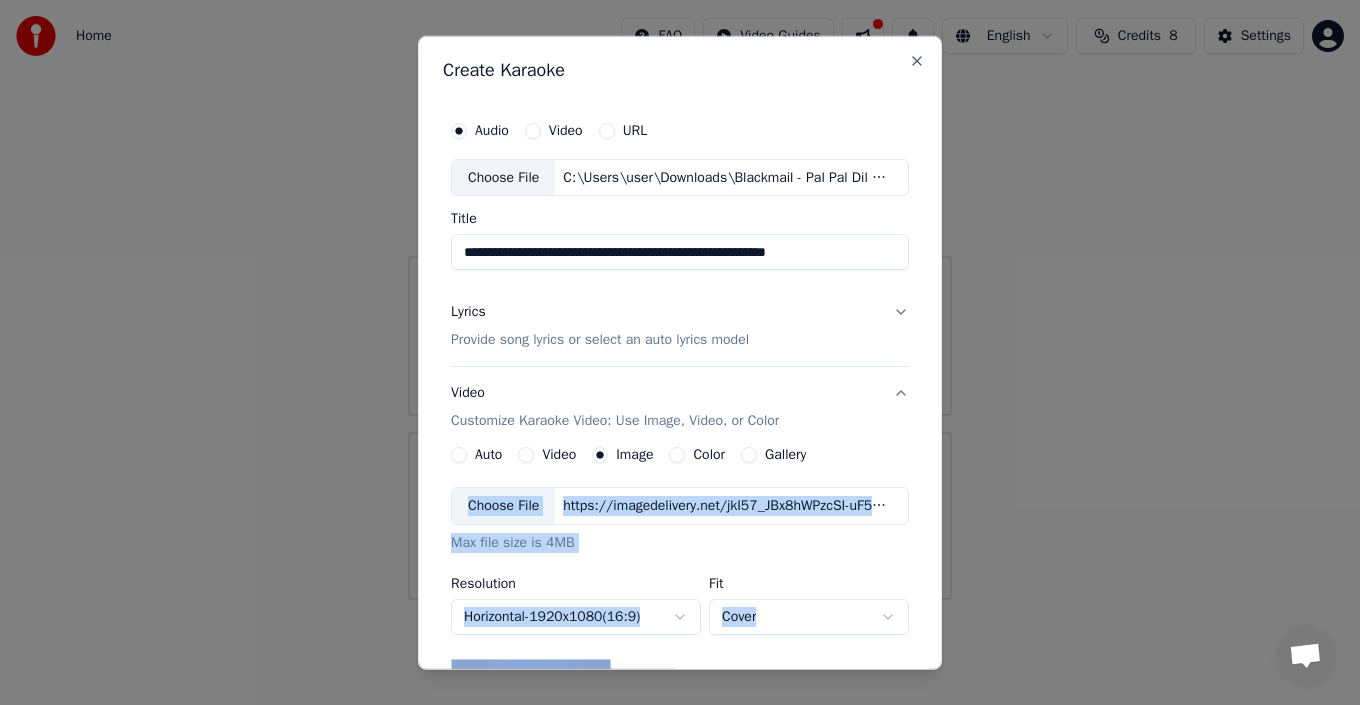 scroll, scrollTop: 365, scrollLeft: 0, axis: vertical 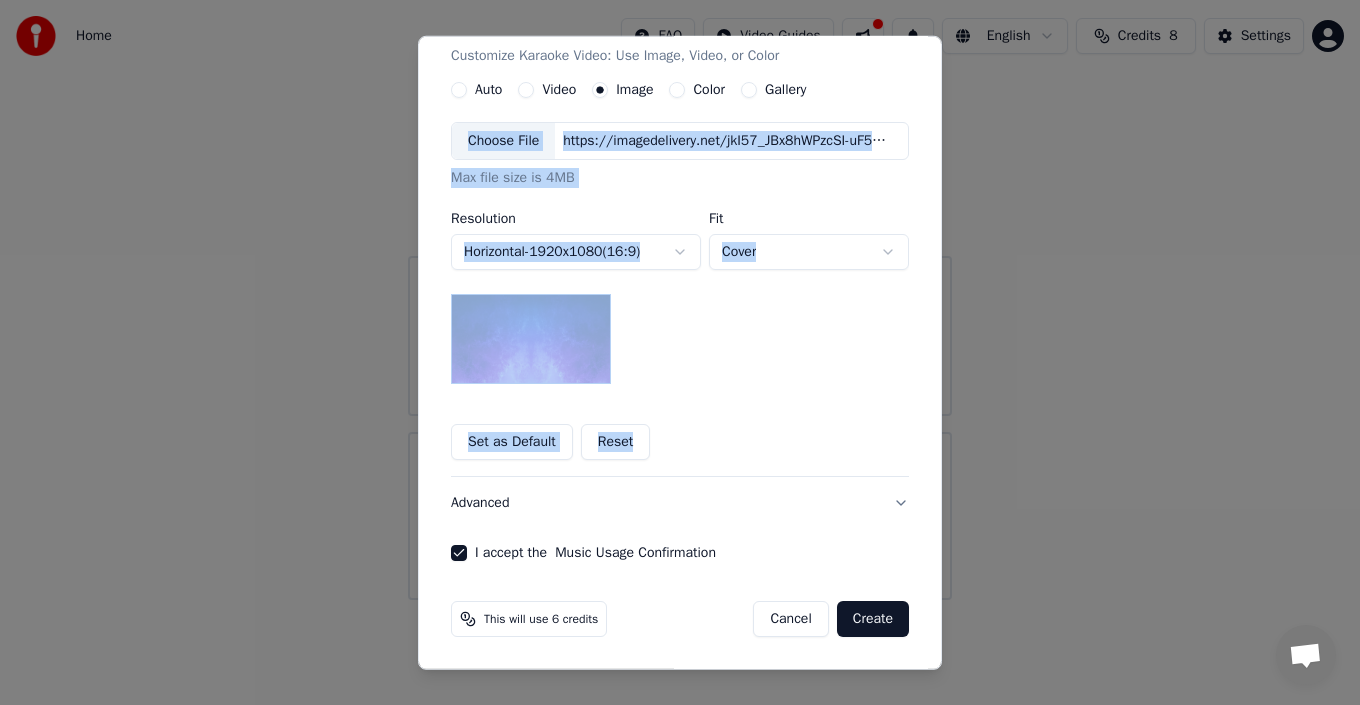click on "Create" at bounding box center (873, 619) 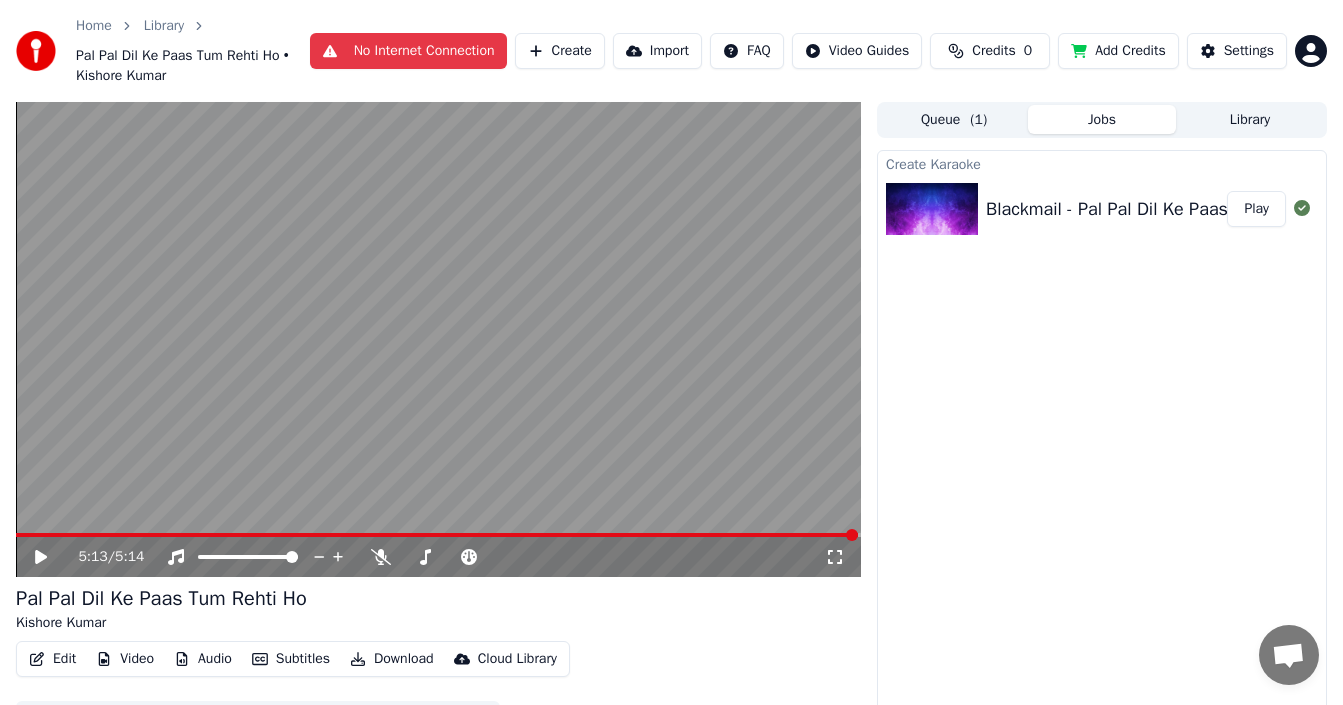 click on "Play" at bounding box center [1256, 209] 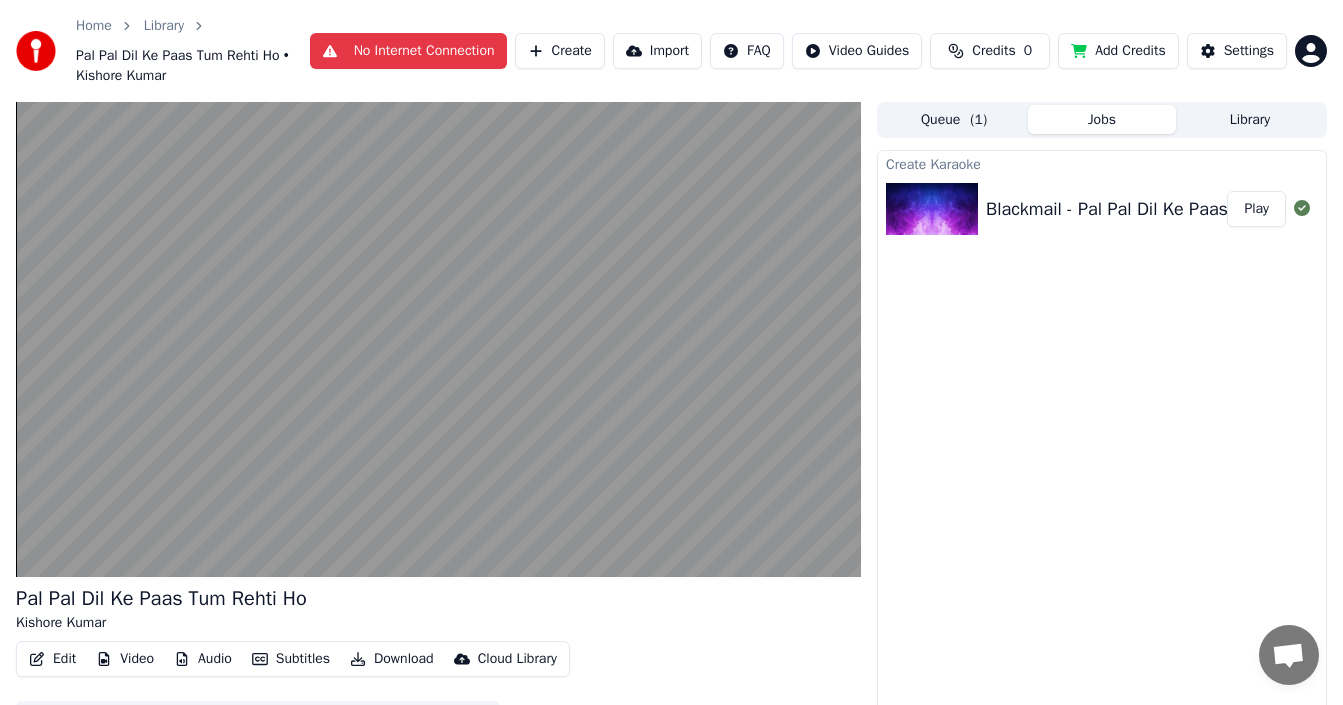 click on "Edit" at bounding box center [52, 659] 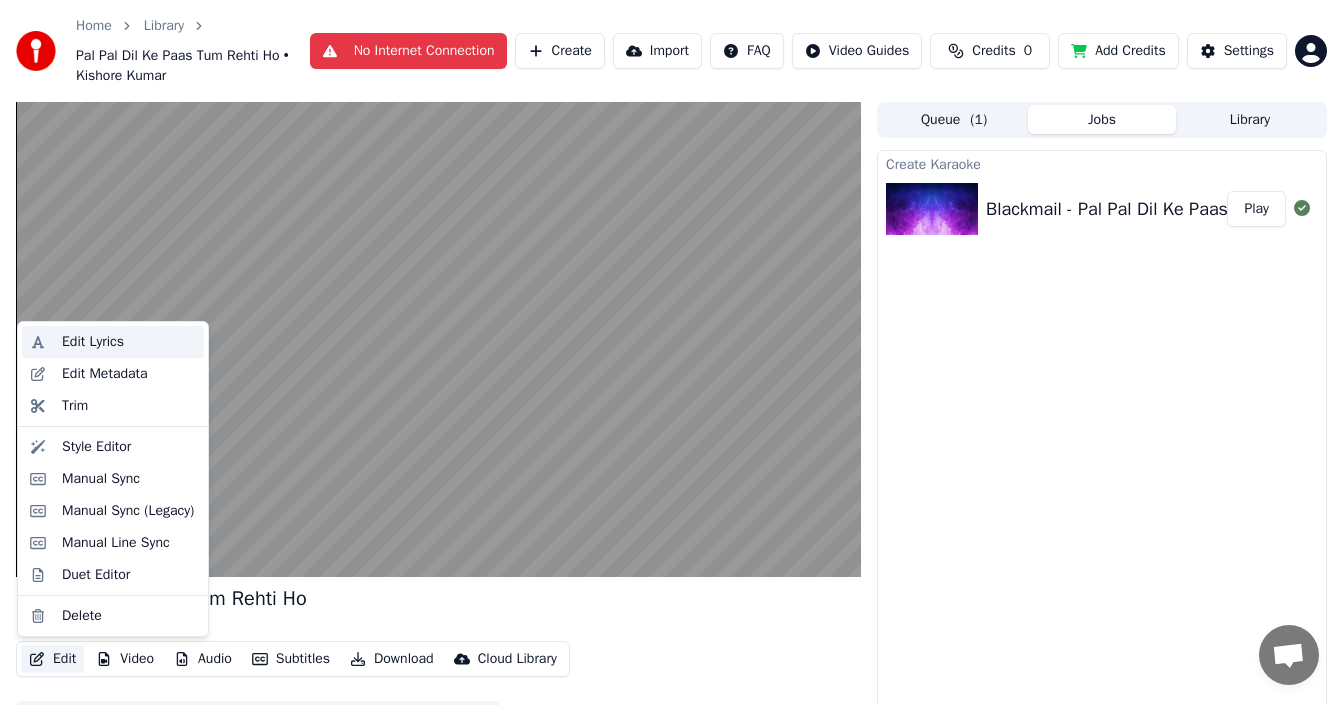 click on "Edit Lyrics" at bounding box center (93, 342) 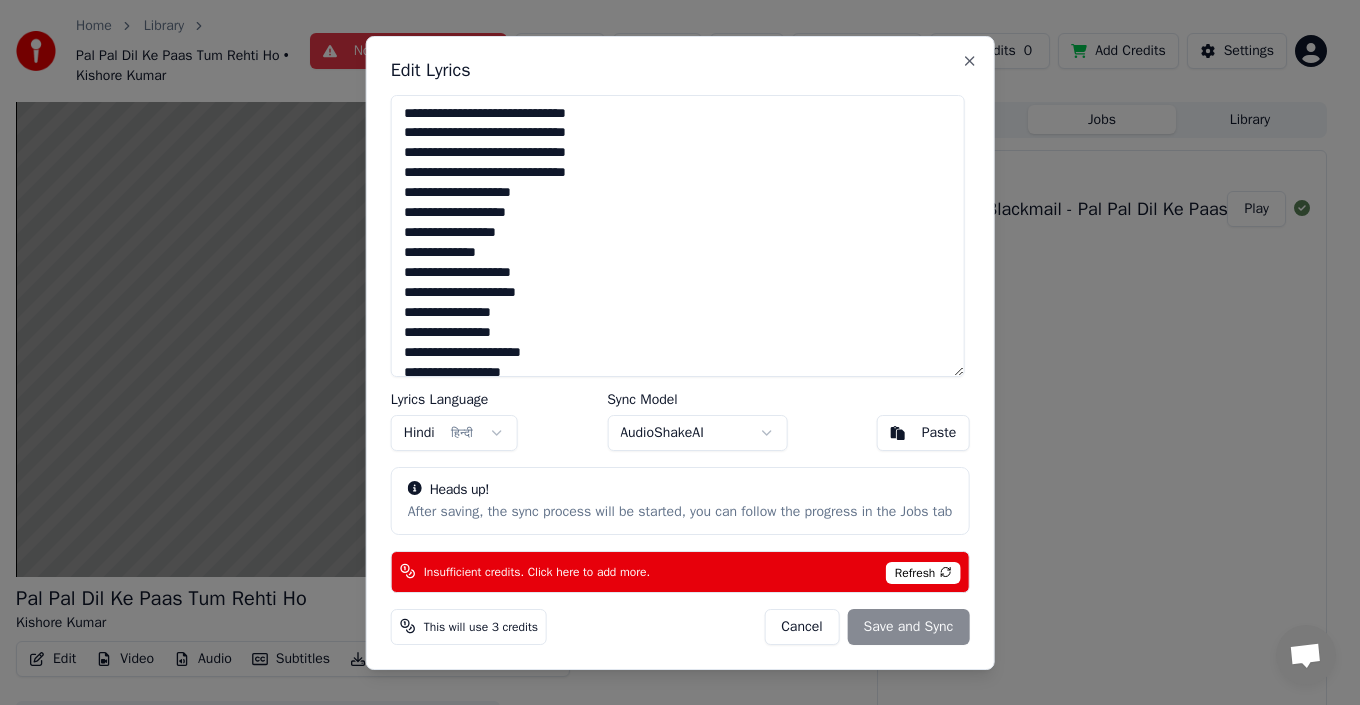 click on "Cancel" at bounding box center [801, 626] 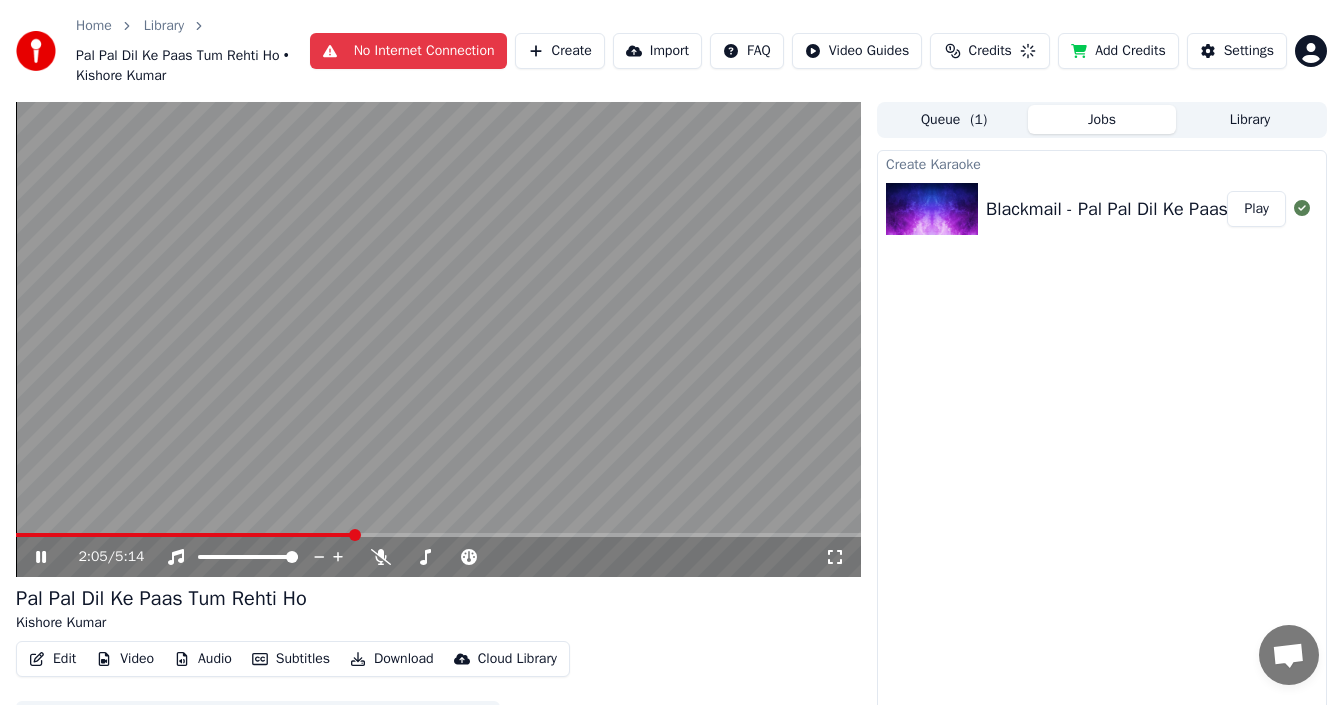 click on "Create Karaoke Blackmail - Pal Pal Dil Ke Paas Tum Rehti Ho - Kishore Kumar Play" at bounding box center [1102, 449] 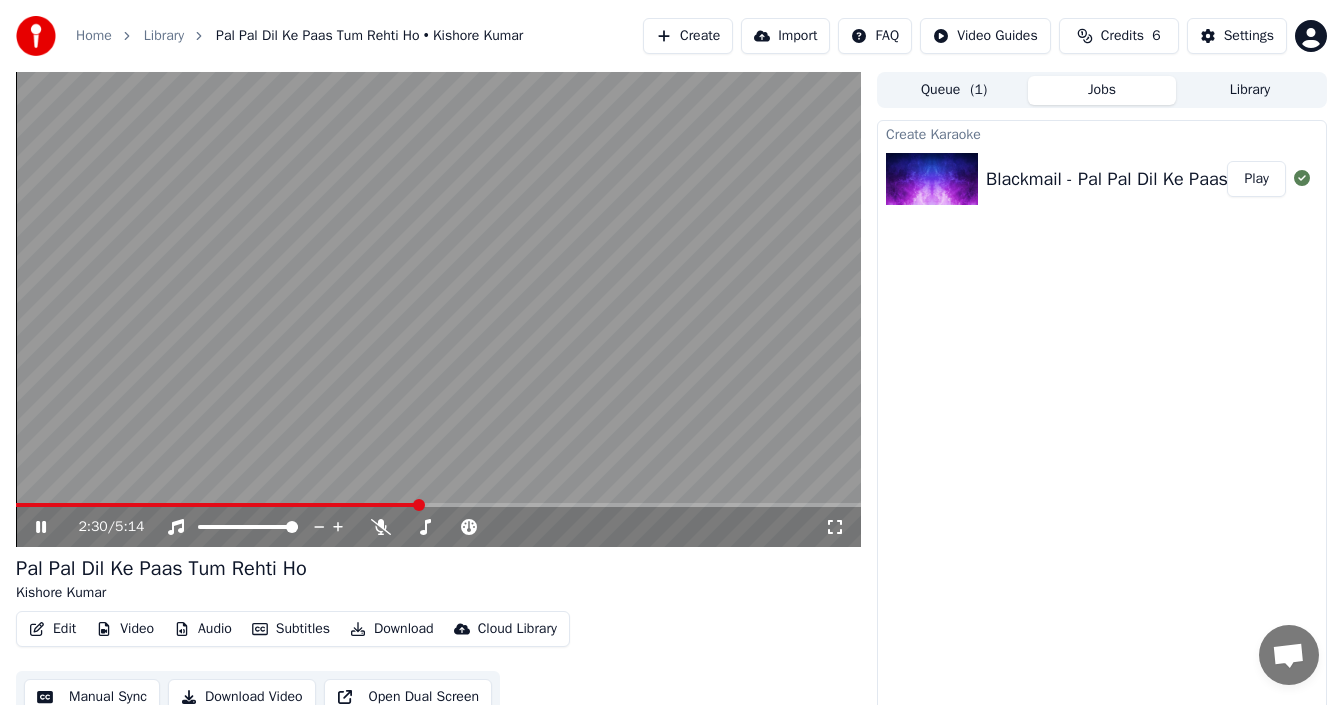 click 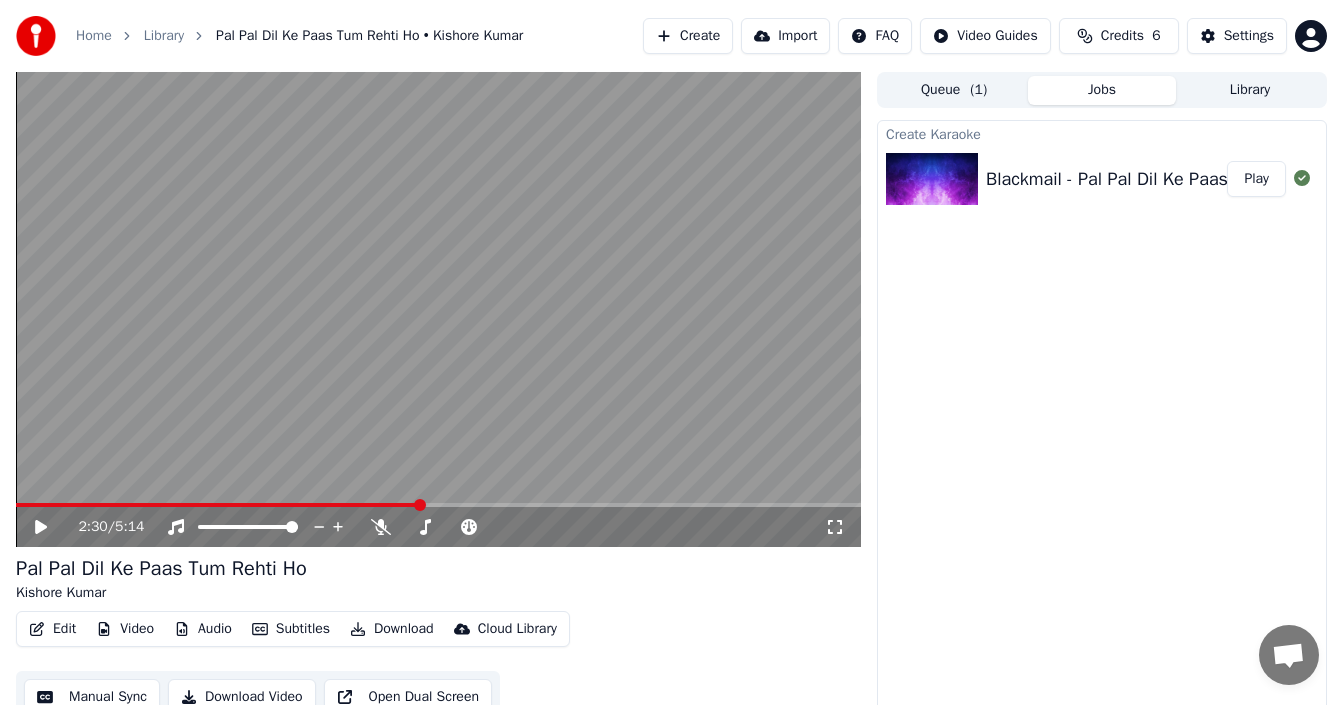 click on "Edit" at bounding box center (52, 629) 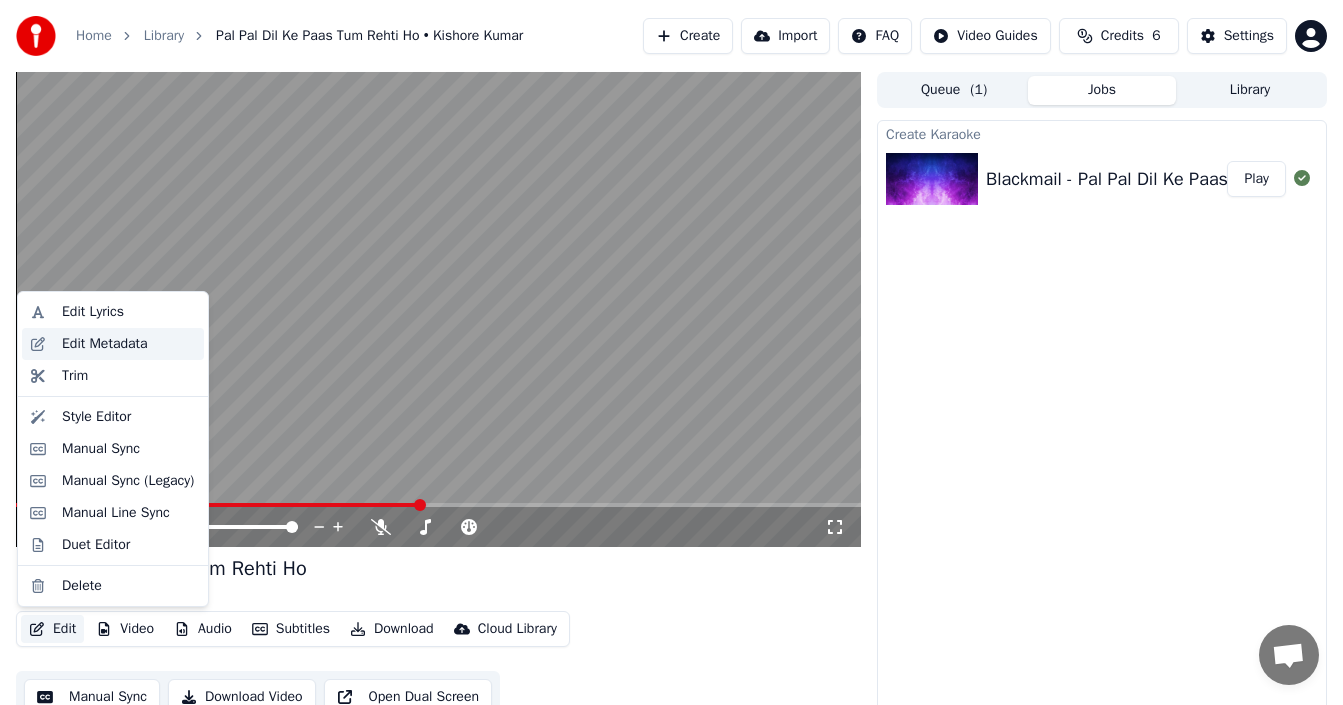 click on "Edit Metadata" at bounding box center (105, 344) 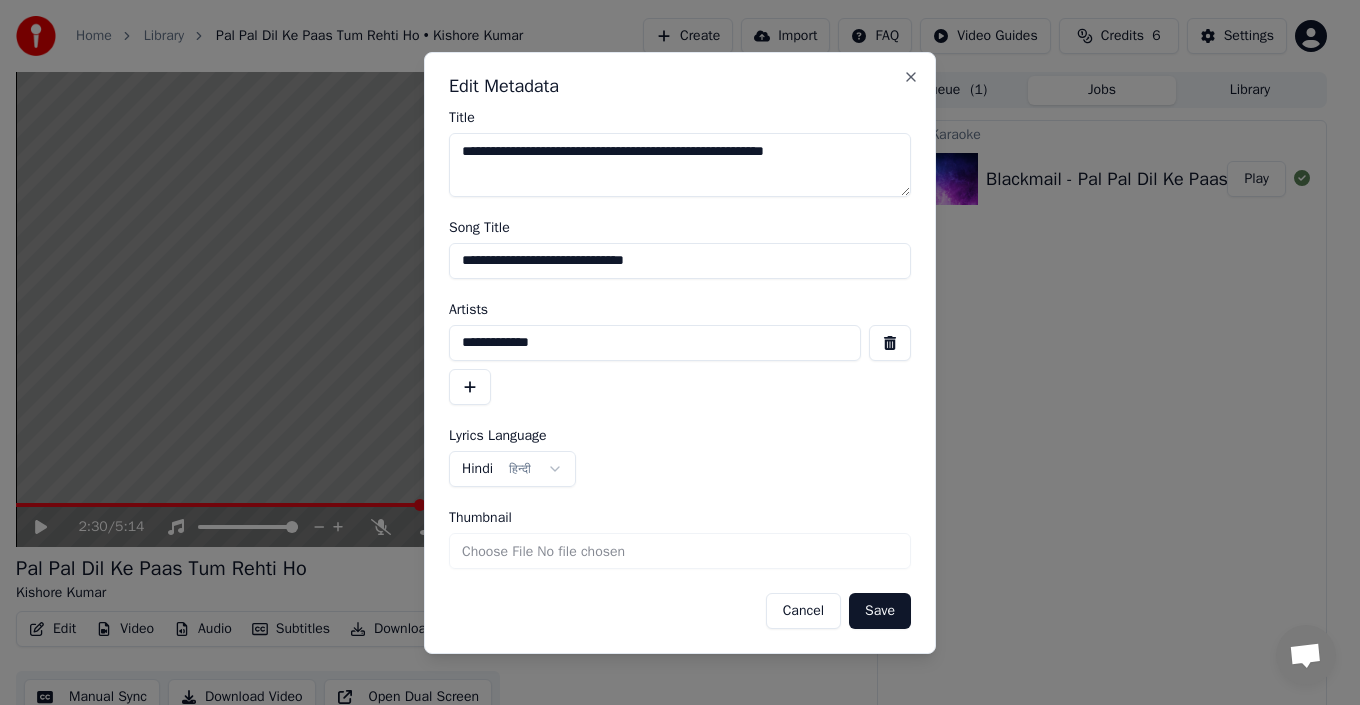 click on "Cancel" at bounding box center (803, 611) 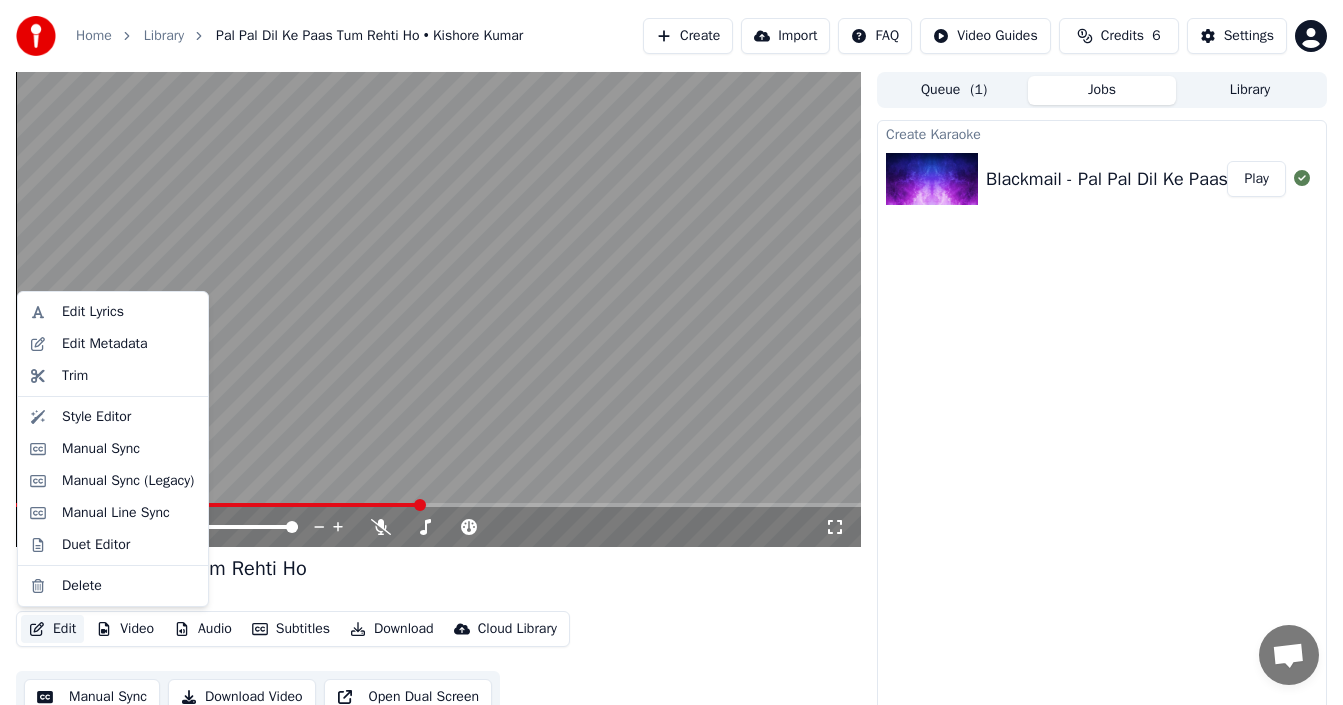 click on "Edit" at bounding box center [52, 629] 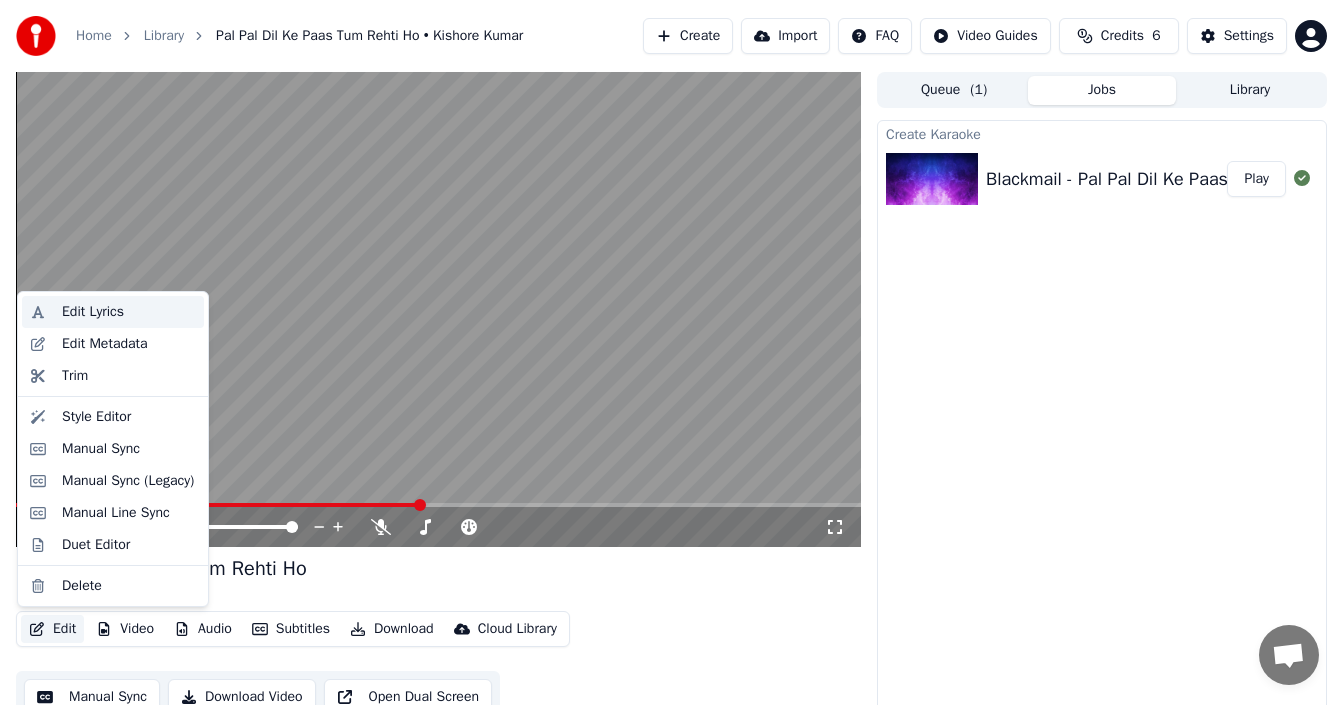 click on "Edit Lyrics" at bounding box center [129, 312] 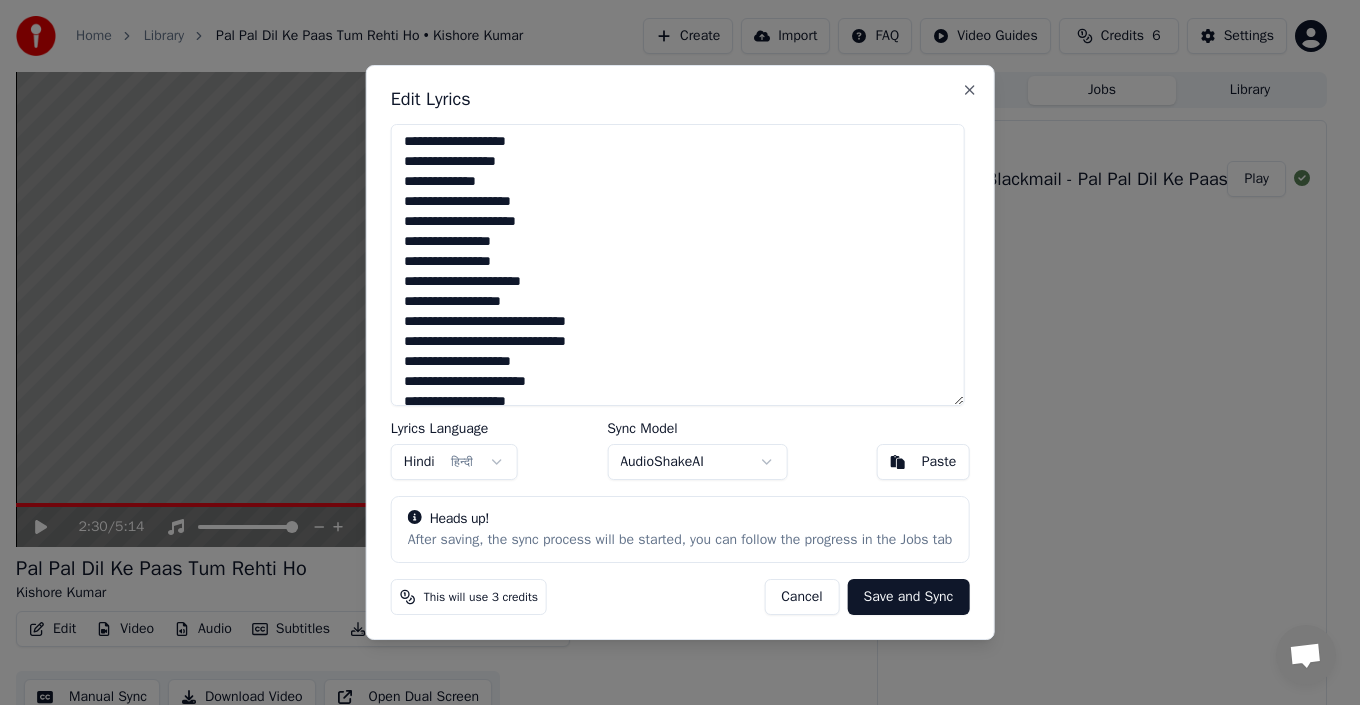 scroll, scrollTop: 200, scrollLeft: 0, axis: vertical 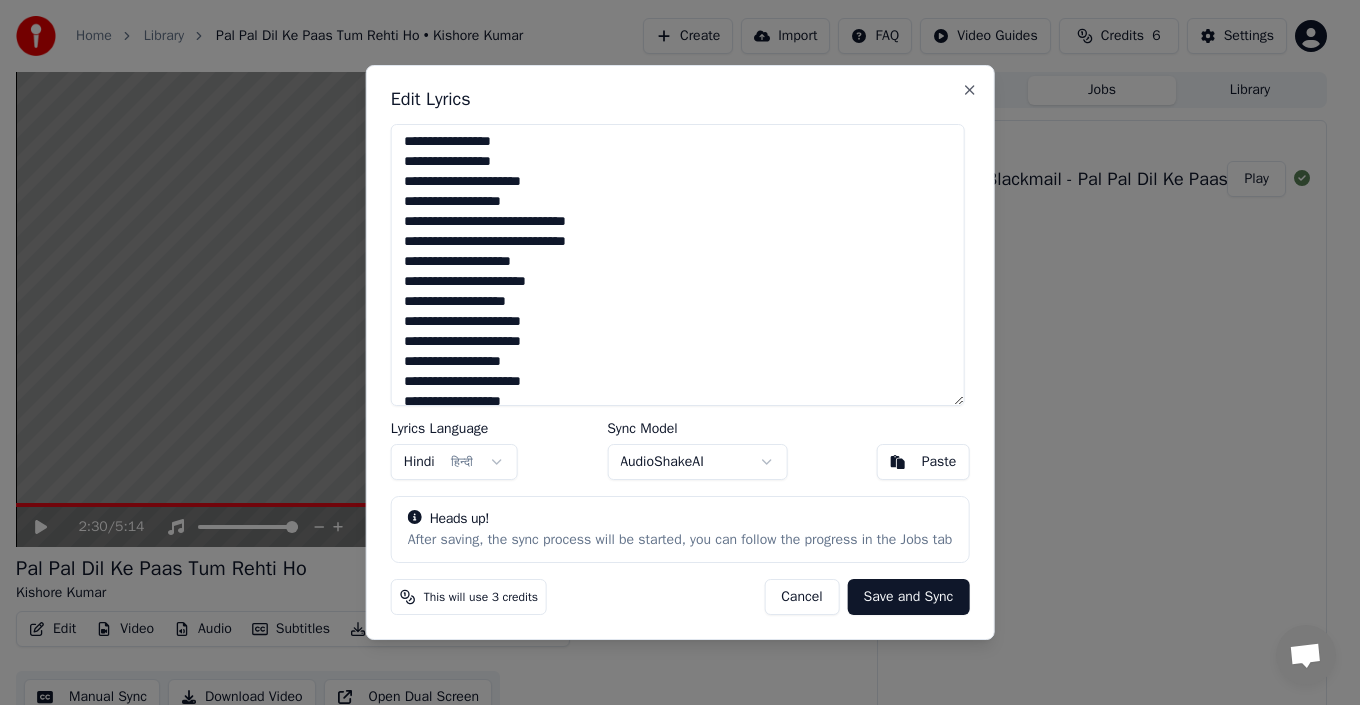 click on "AudioShakeAI" at bounding box center (697, 462) 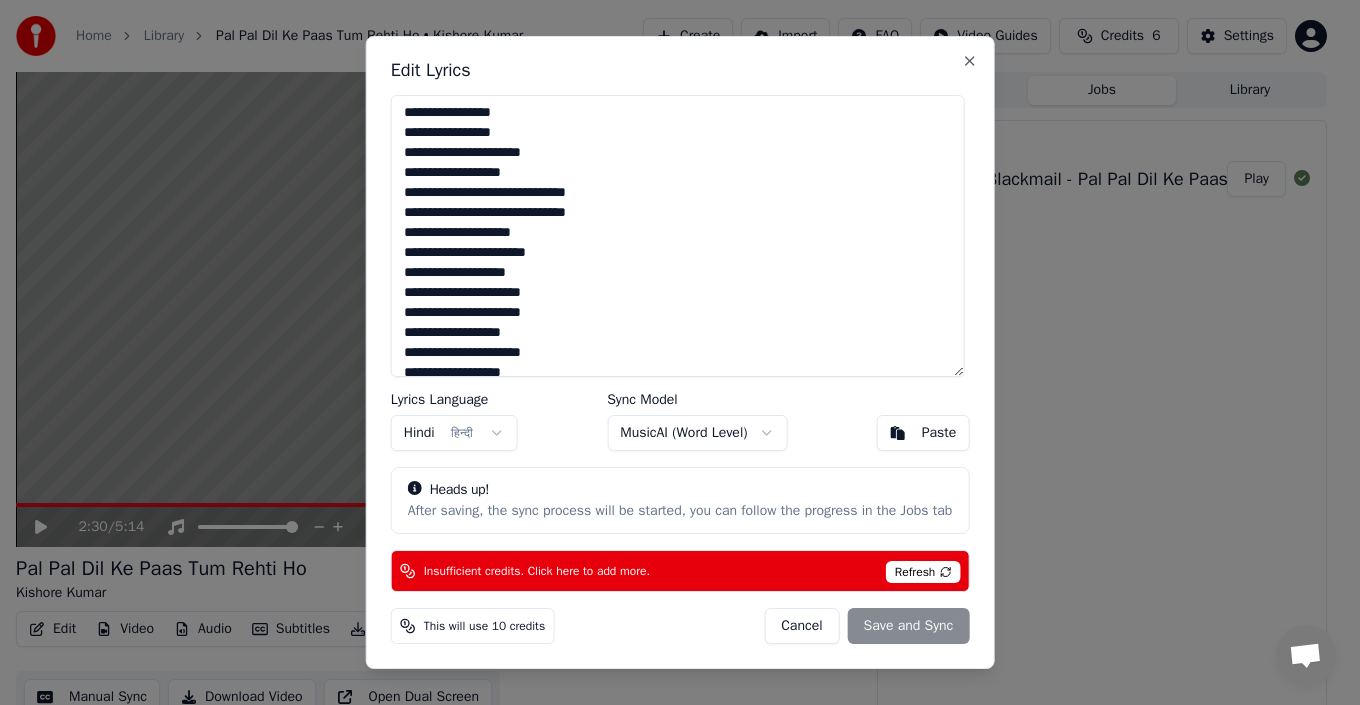 click on "Refresh" at bounding box center (923, 572) 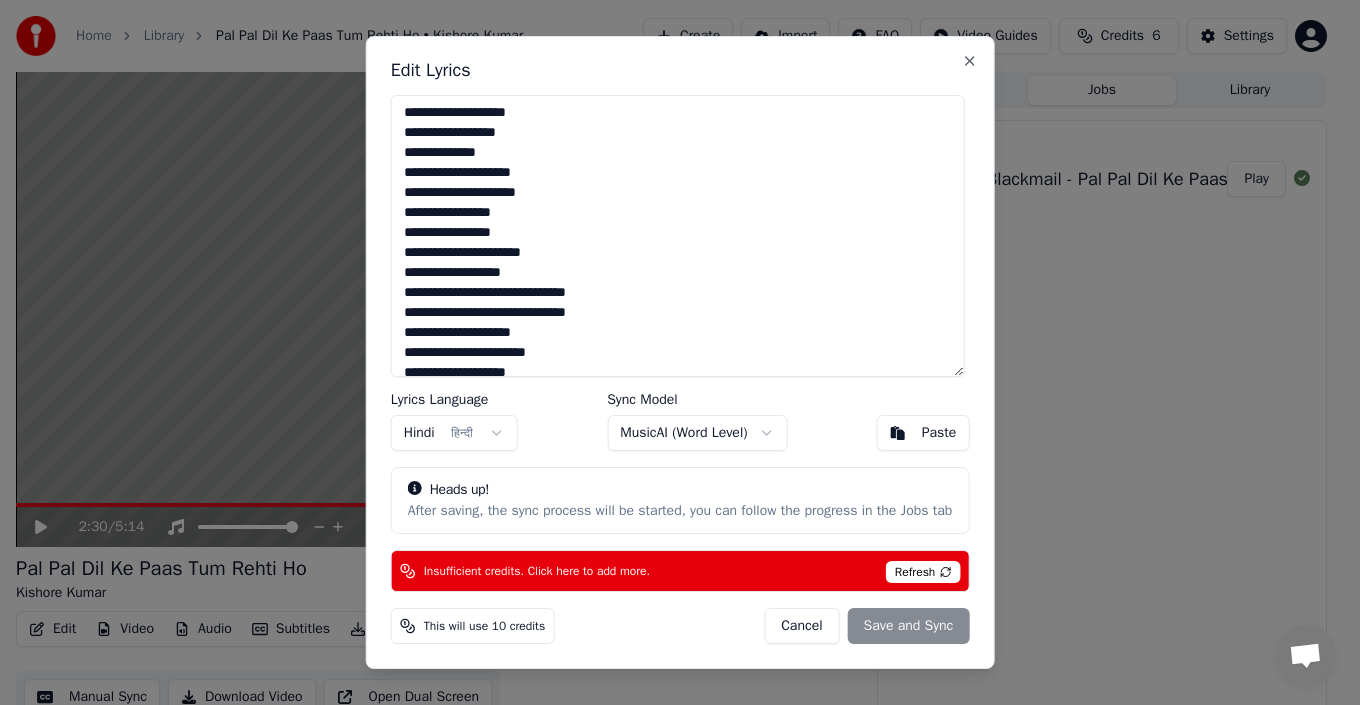 scroll, scrollTop: 200, scrollLeft: 0, axis: vertical 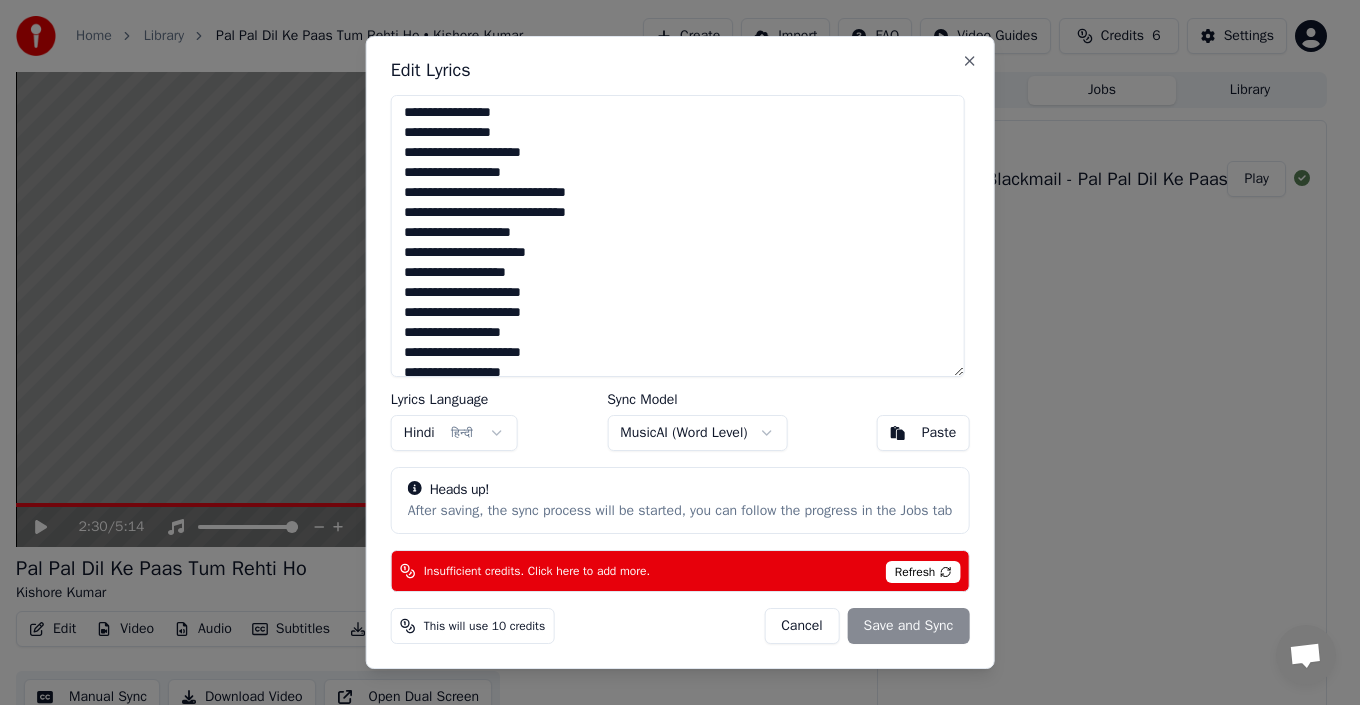 drag, startPoint x: 606, startPoint y: 192, endPoint x: 388, endPoint y: 192, distance: 218 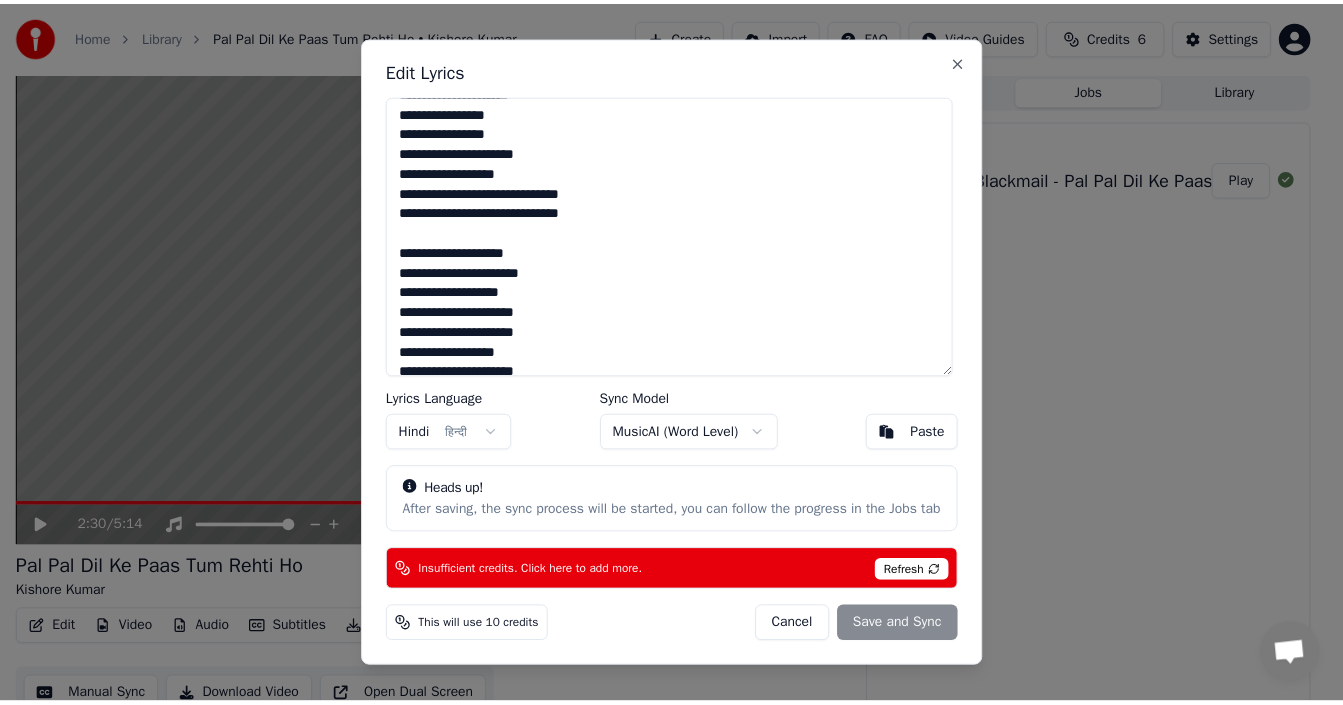 scroll, scrollTop: 296, scrollLeft: 0, axis: vertical 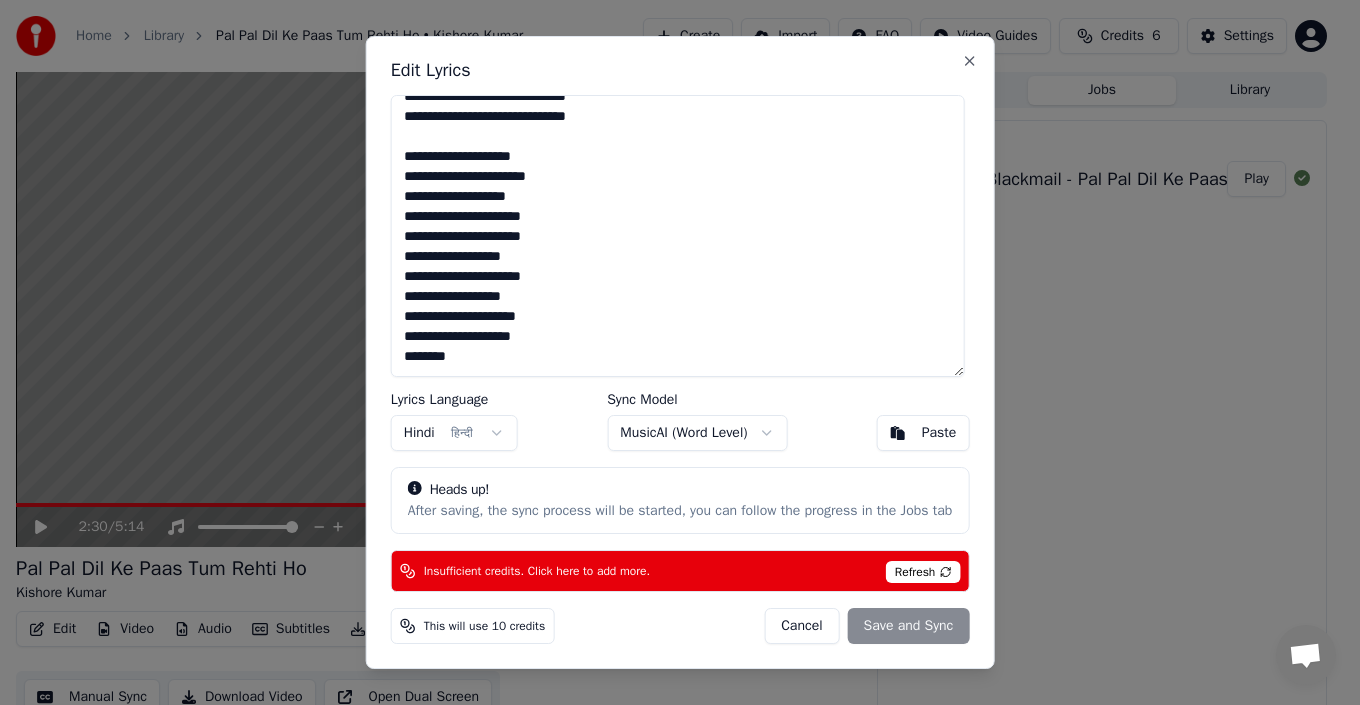 paste on "**********" 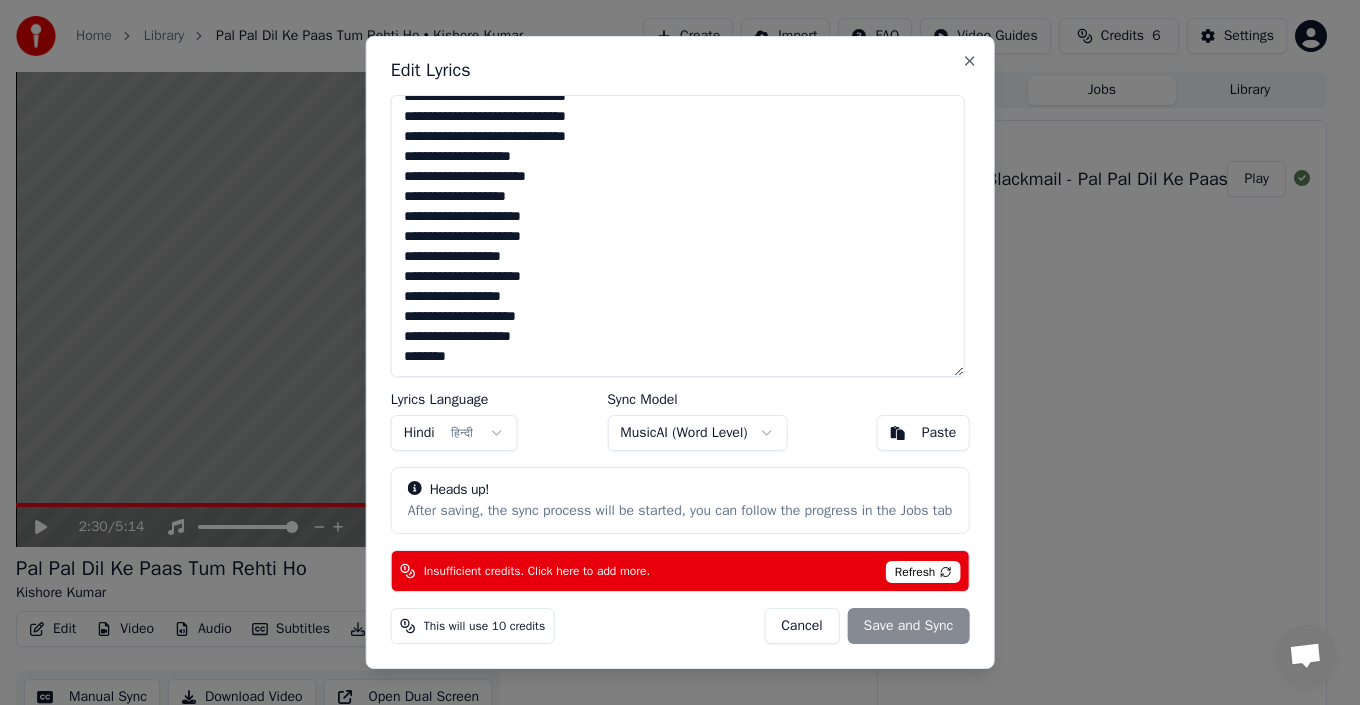 click on "Refresh" at bounding box center (923, 572) 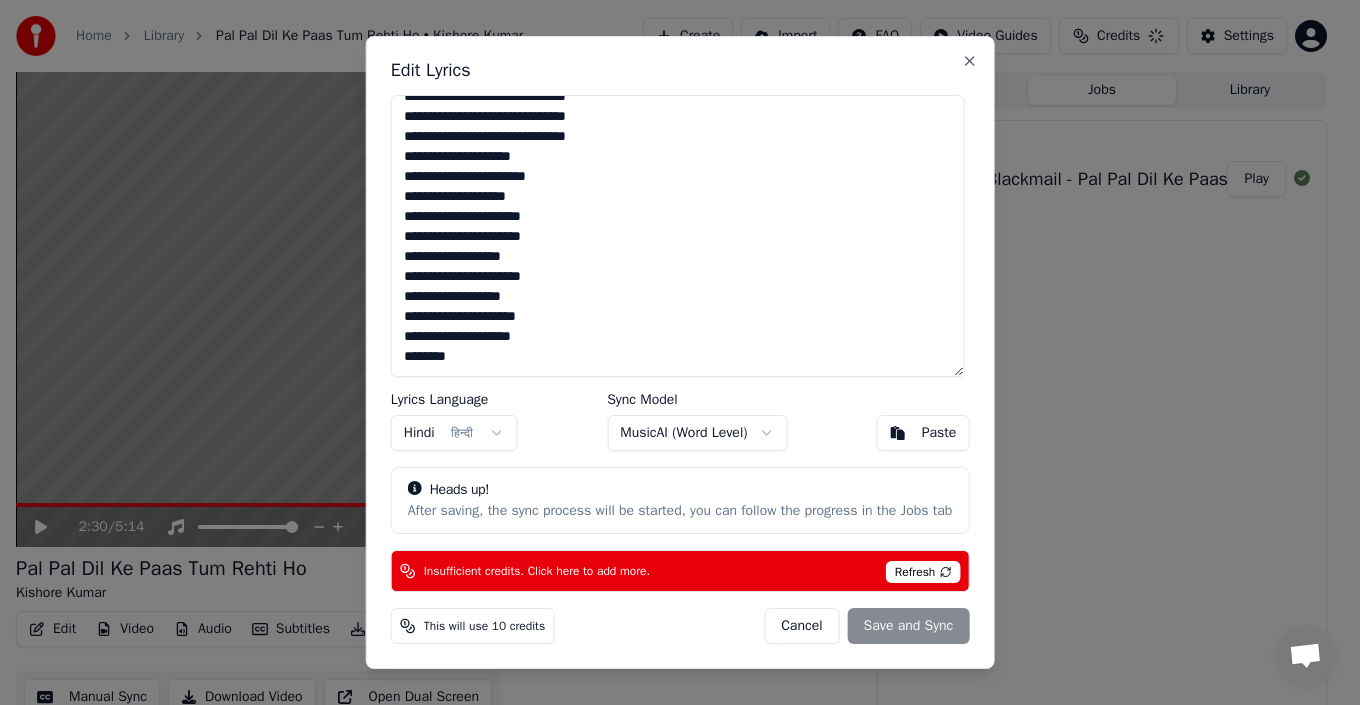 click on "Refresh" at bounding box center [923, 572] 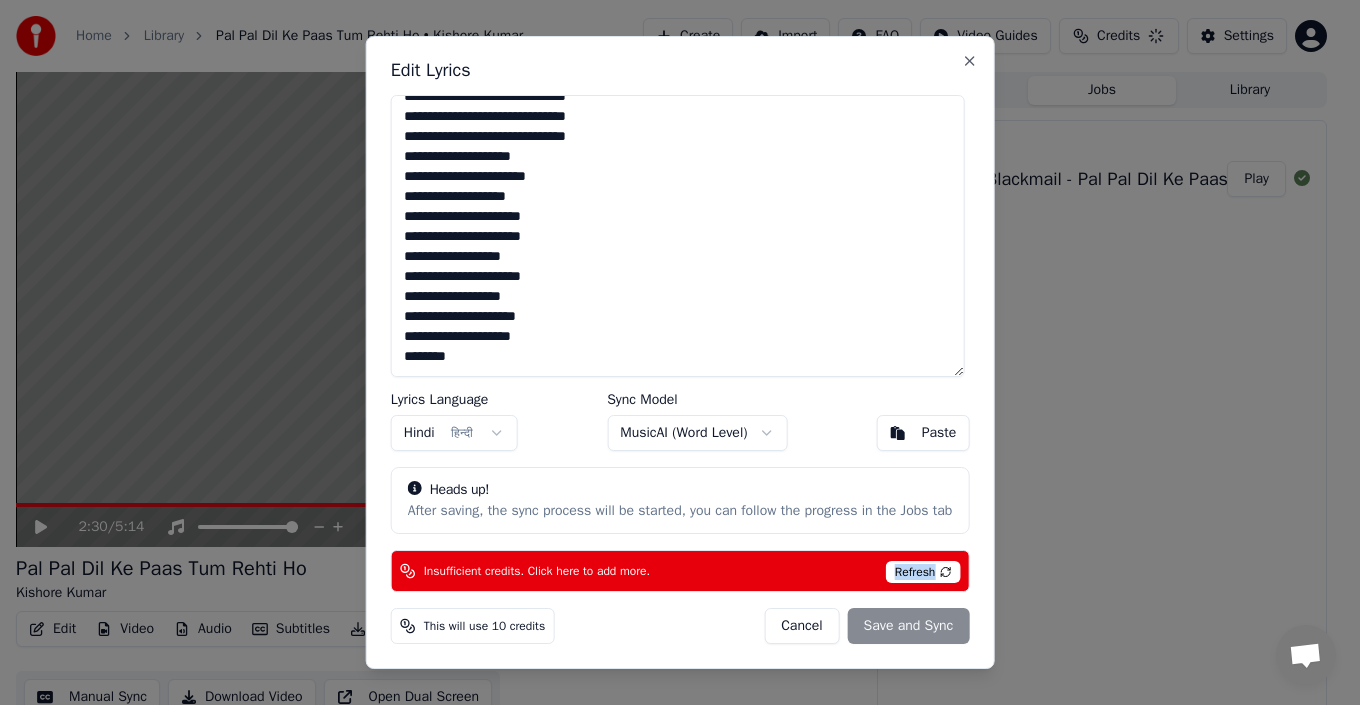 click on "Refresh" at bounding box center [923, 572] 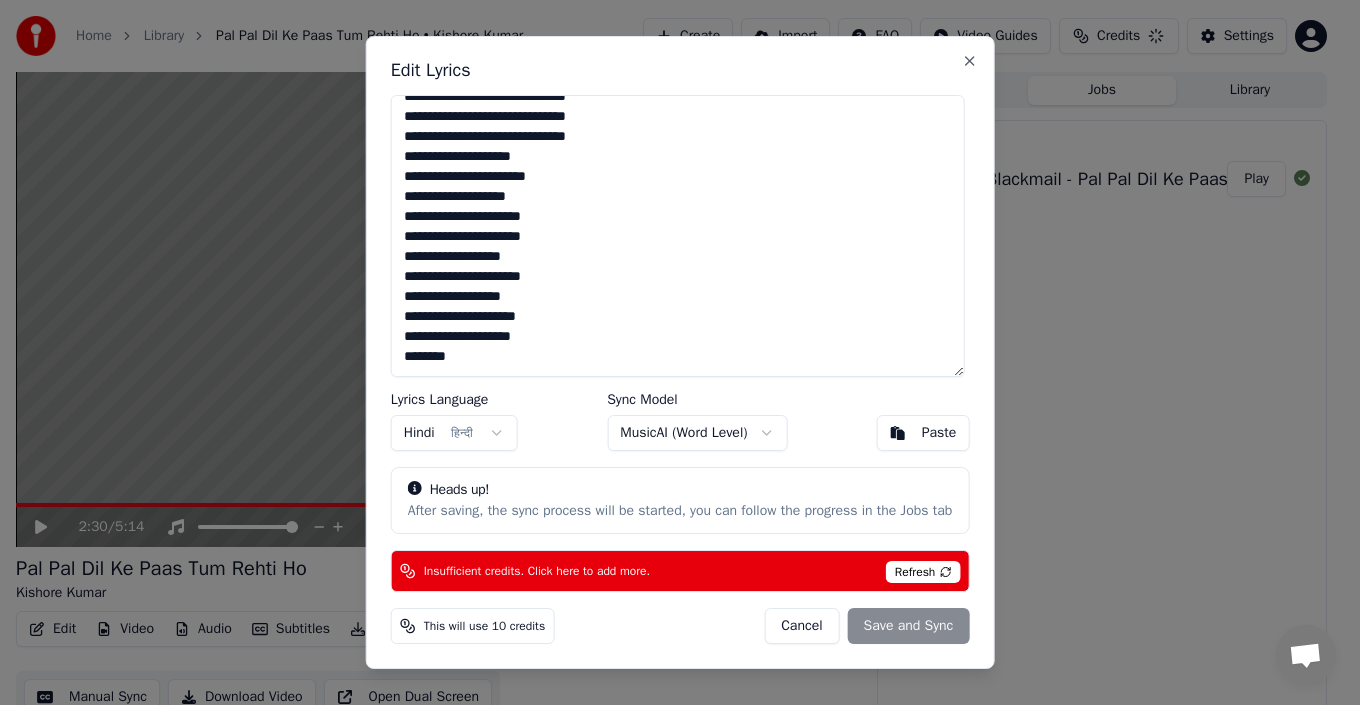click on "Insufficient credits. Click here to add more." at bounding box center (537, 571) 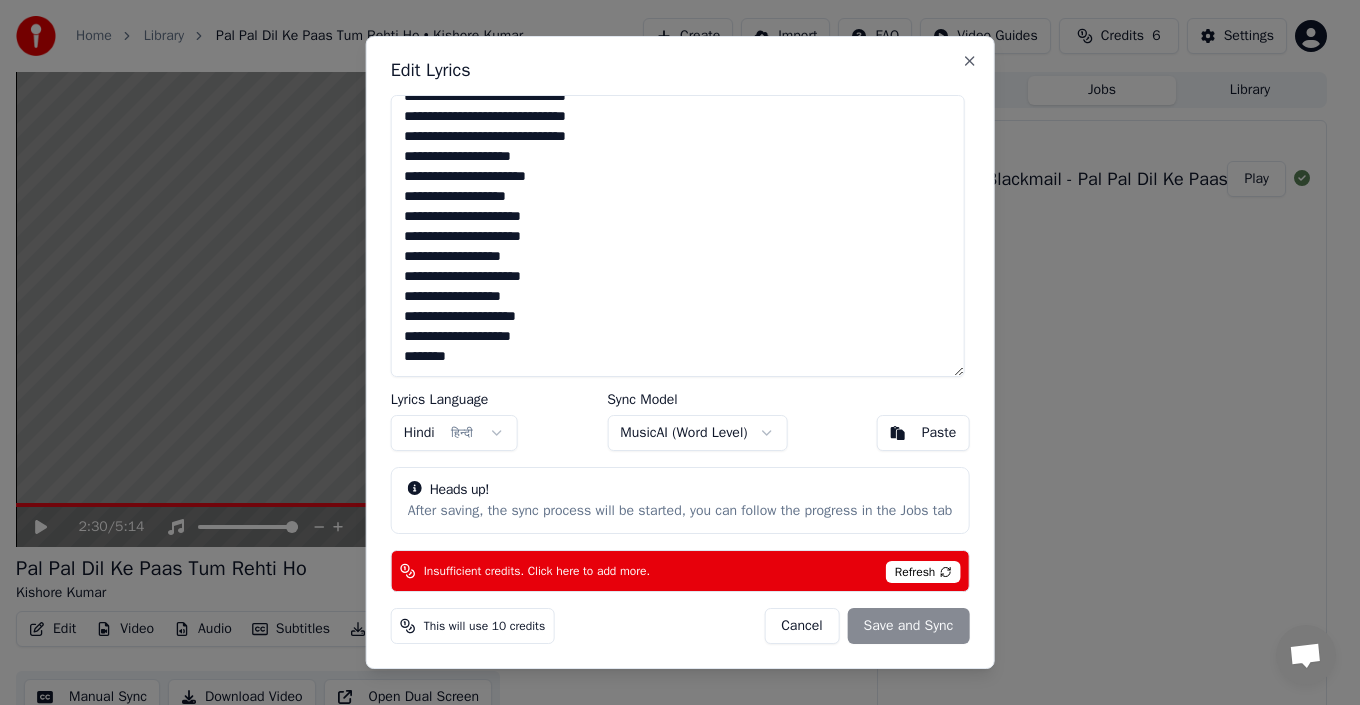 click on "Cancel" at bounding box center [801, 626] 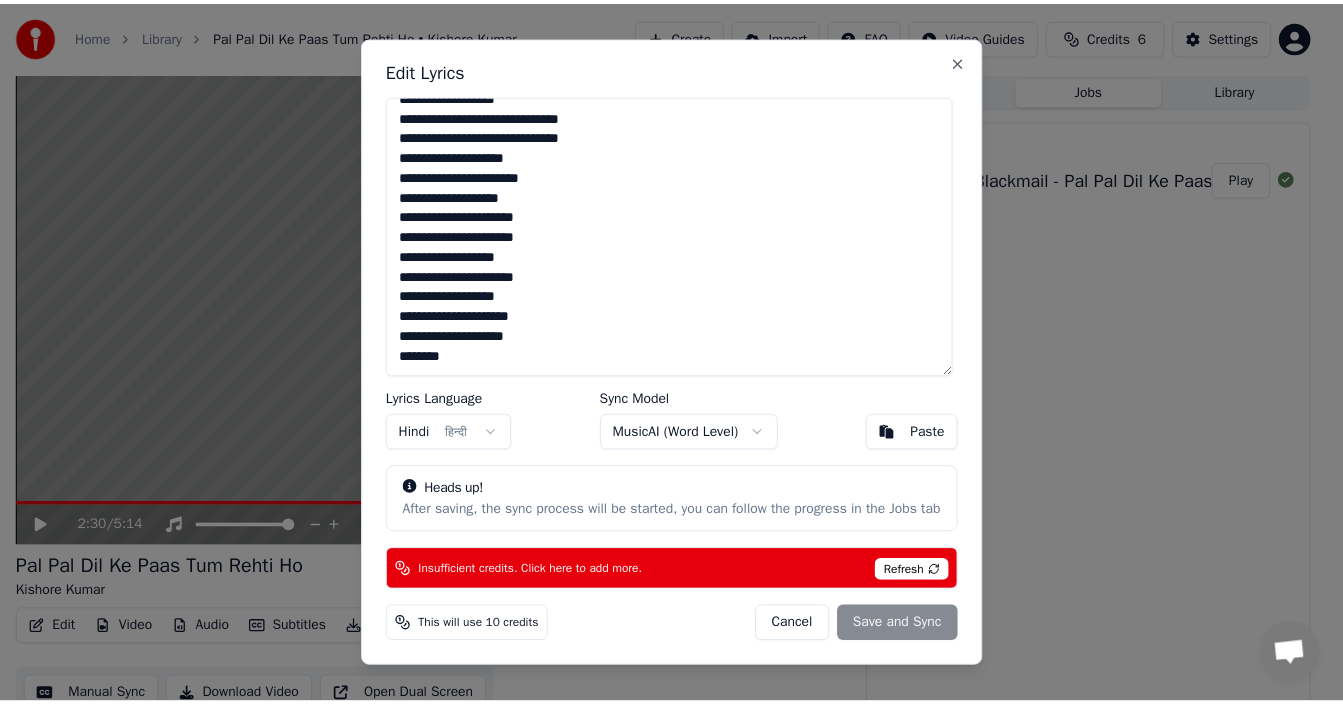 scroll, scrollTop: 276, scrollLeft: 0, axis: vertical 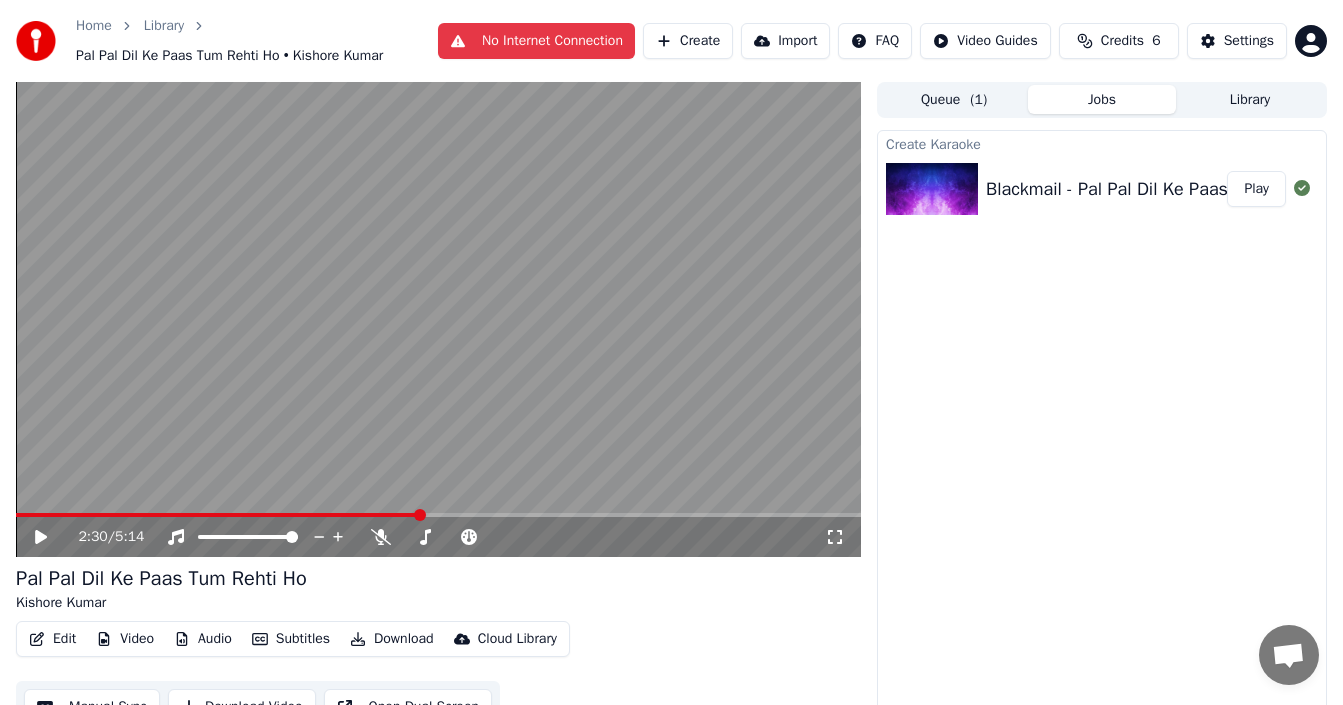 click 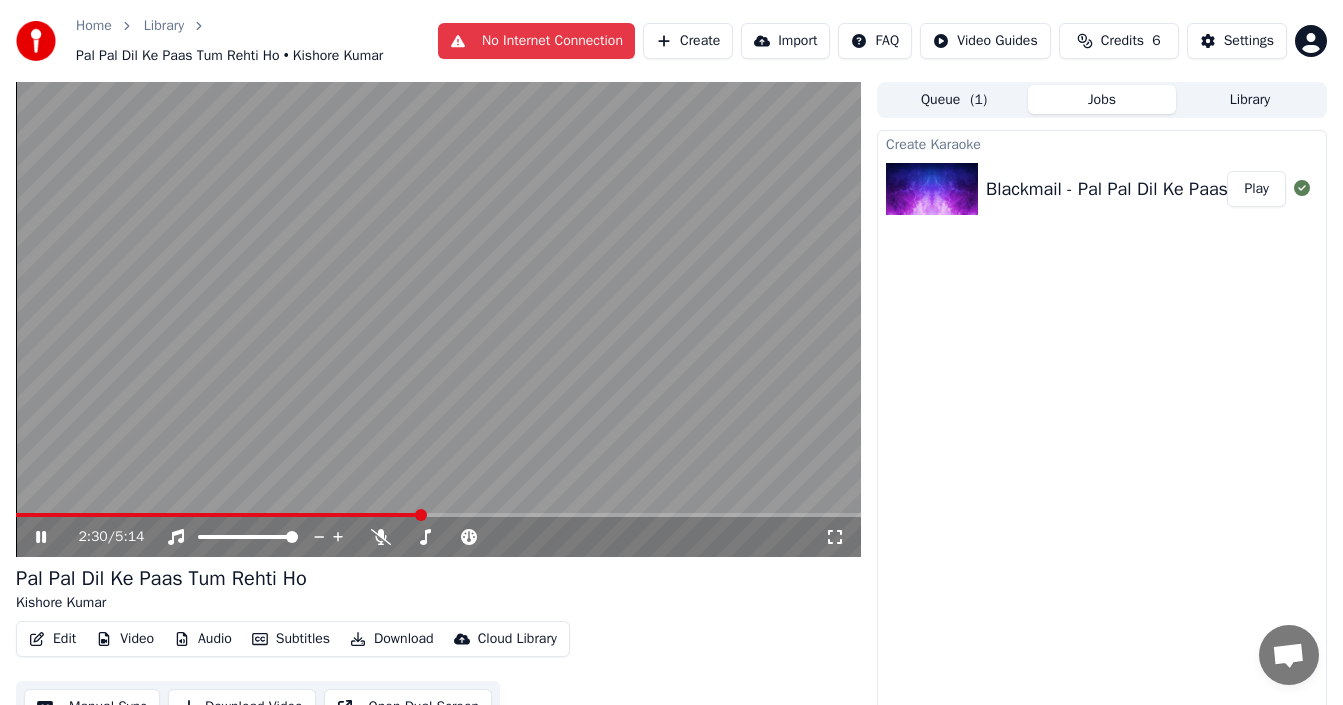 click 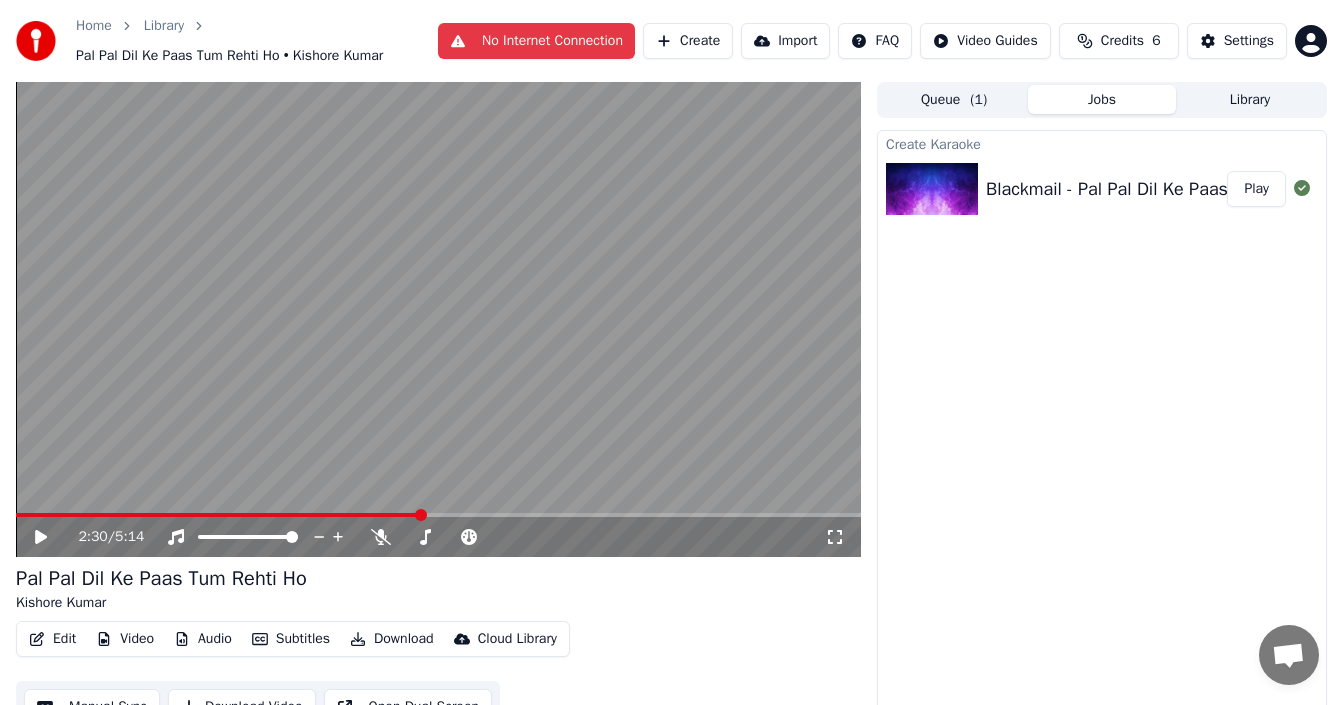 scroll, scrollTop: 28, scrollLeft: 0, axis: vertical 